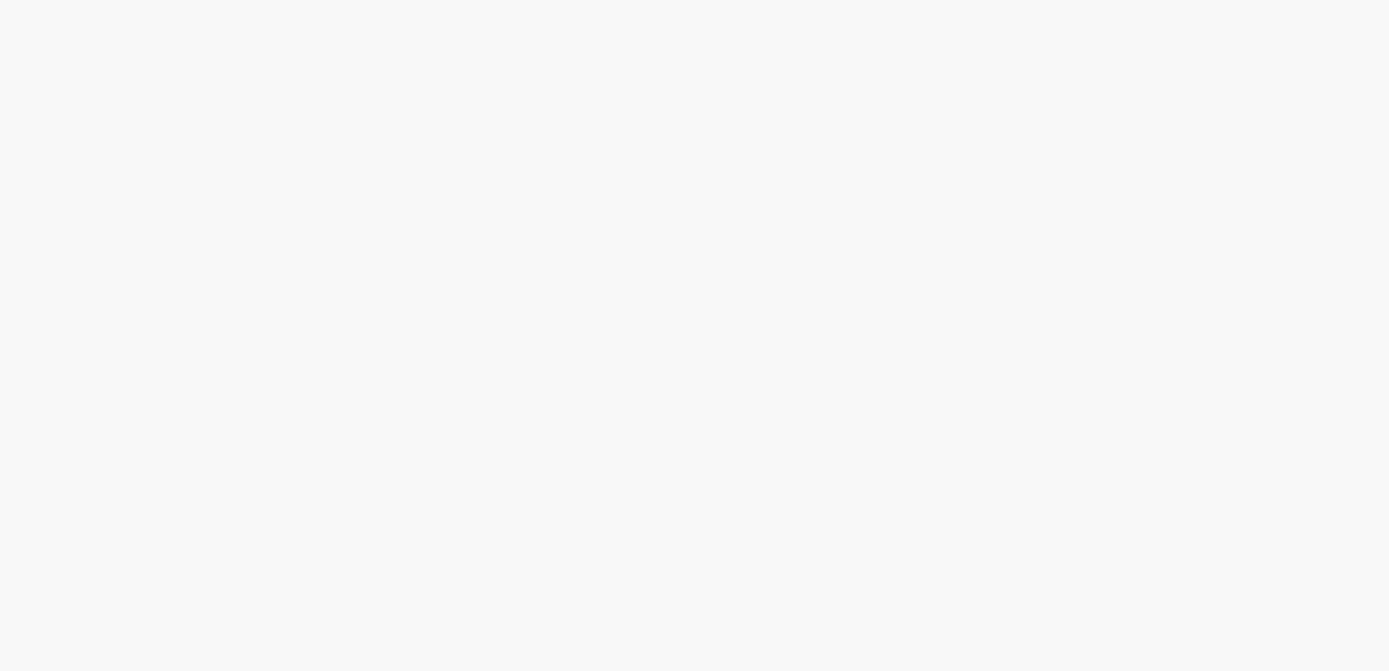 scroll, scrollTop: 0, scrollLeft: 0, axis: both 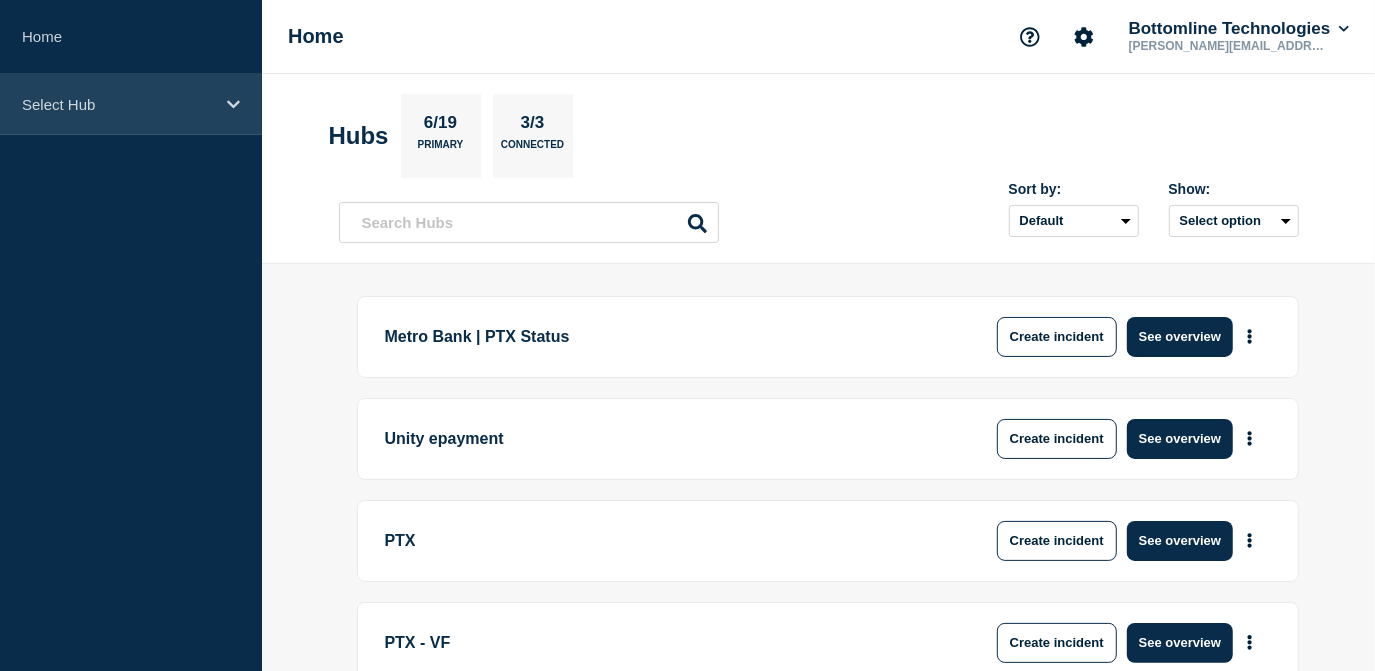 click on "Select Hub" at bounding box center (118, 104) 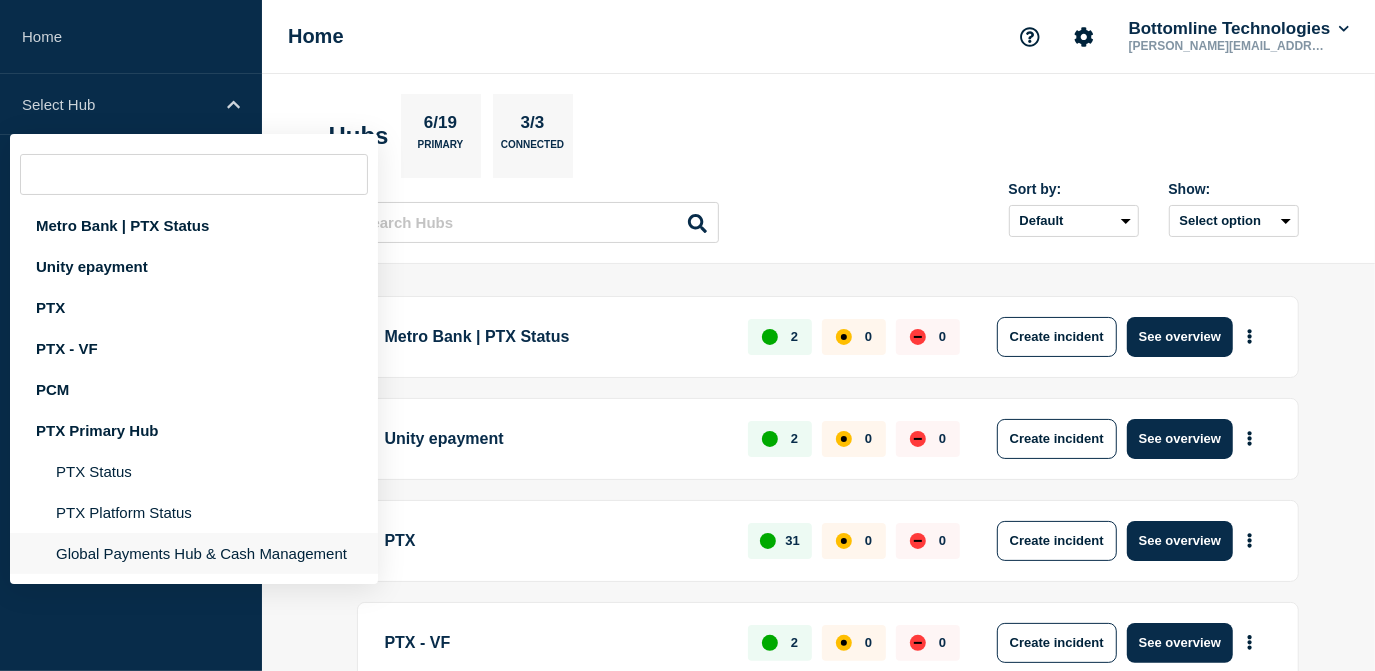 click on "Global Payments Hub & Cash Management" 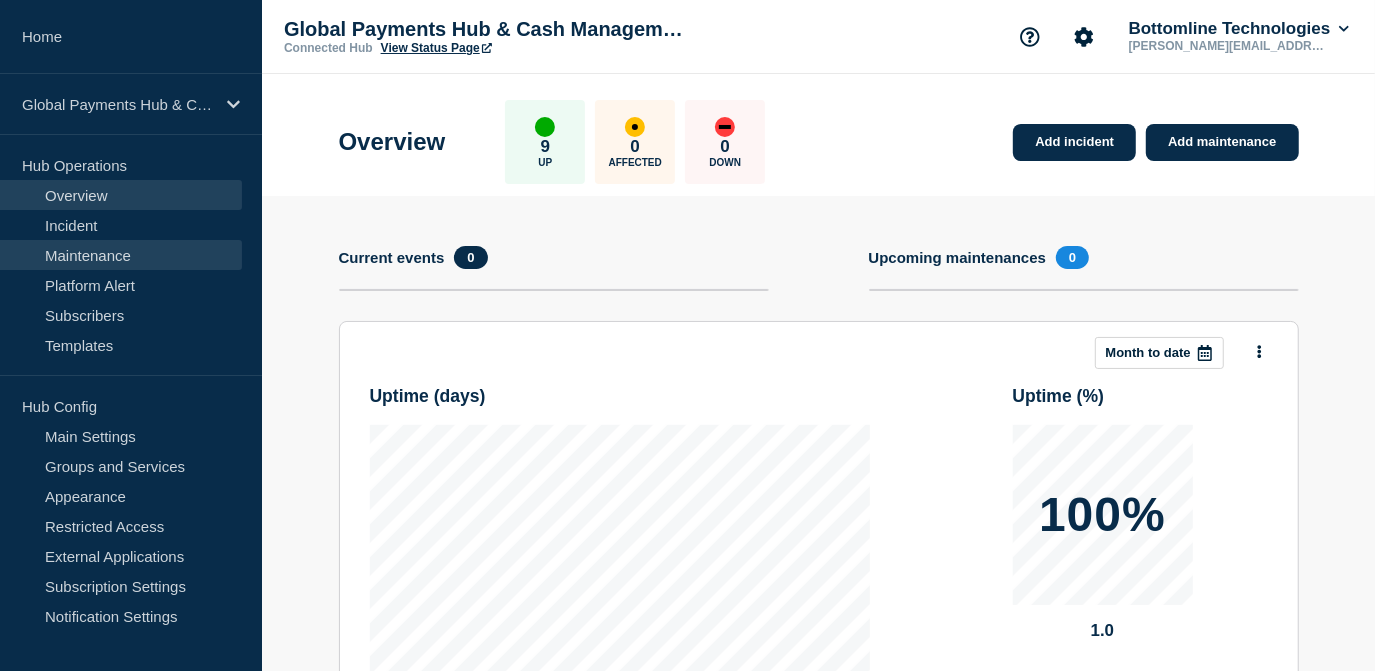 click on "Maintenance" at bounding box center [121, 255] 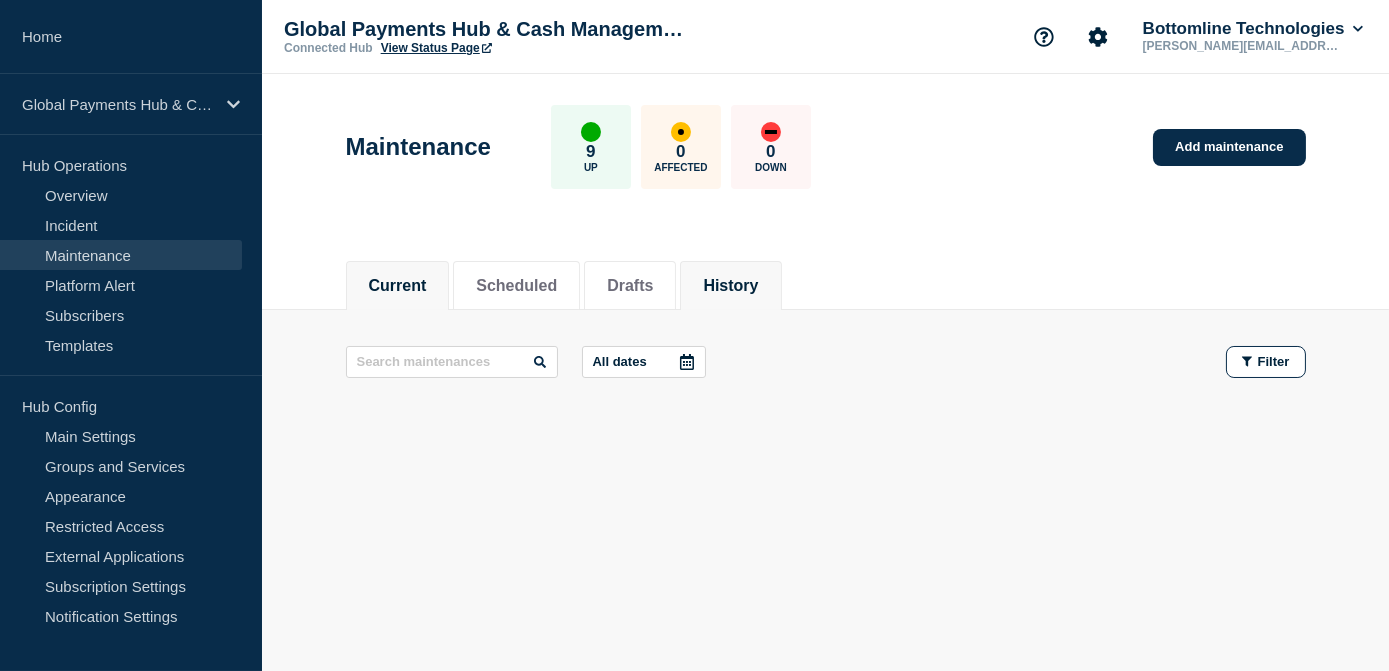 click on "History" 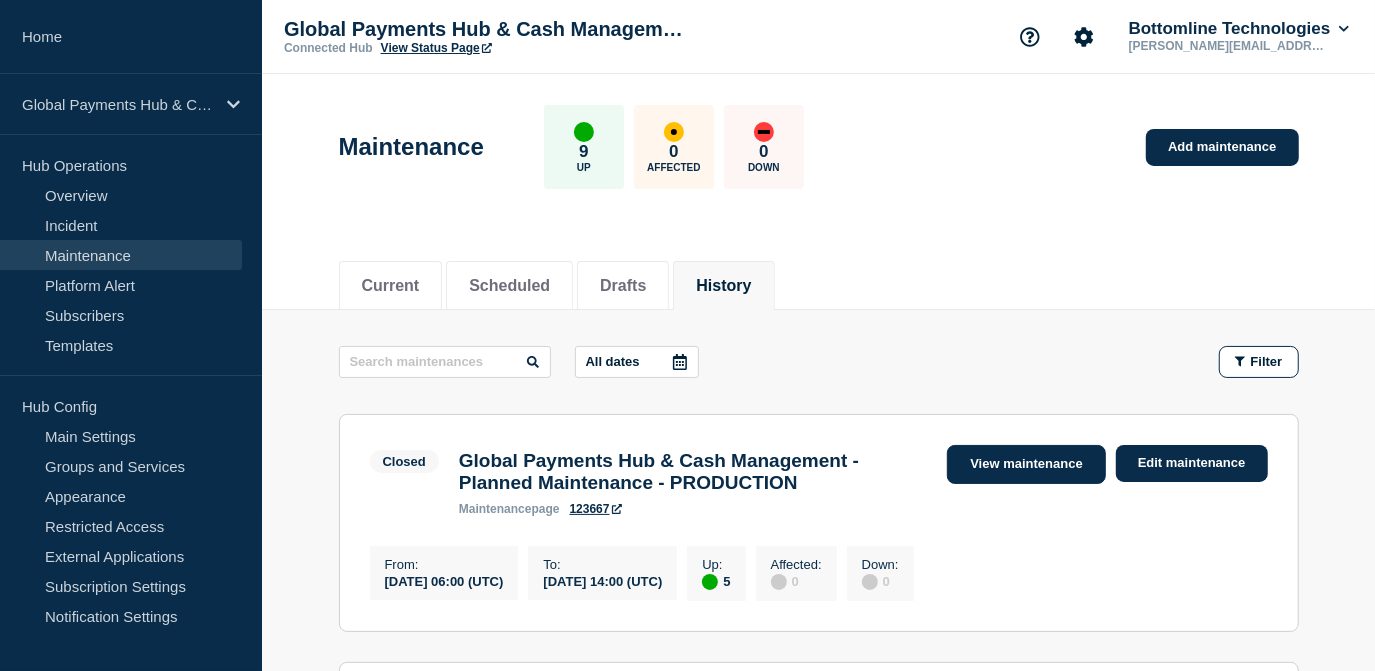click on "View maintenance" at bounding box center [1026, 464] 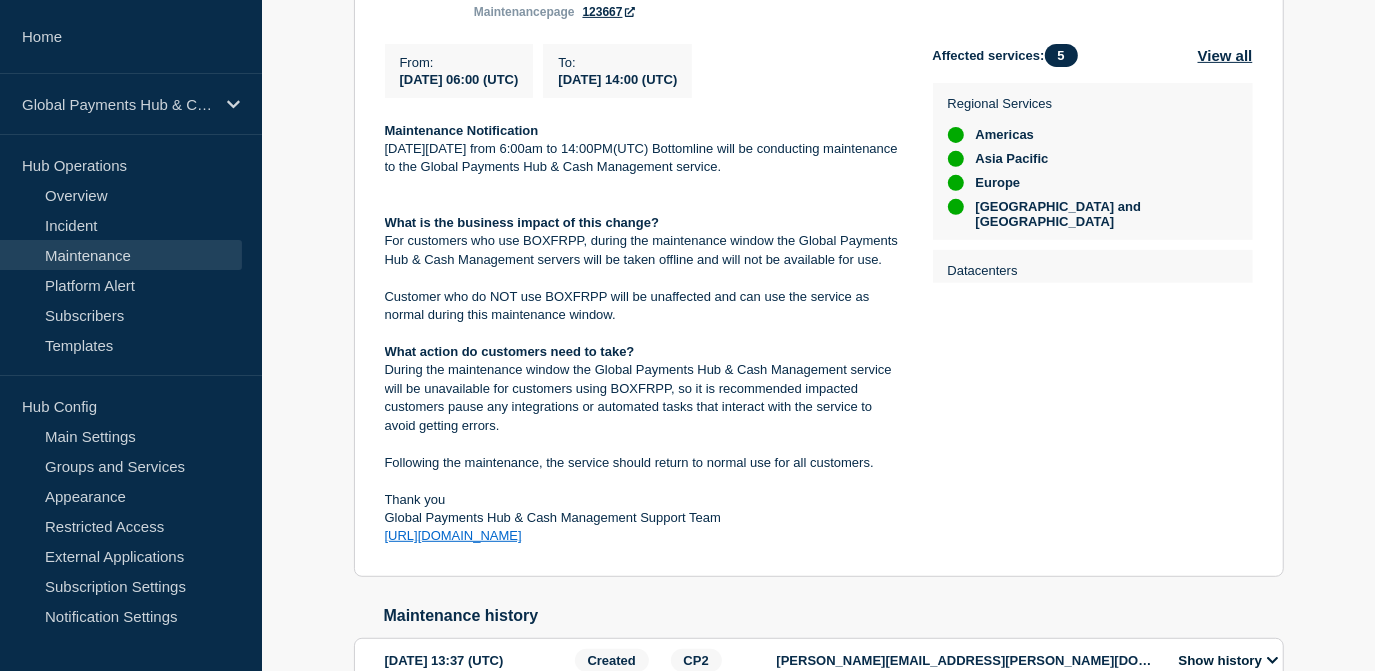 scroll, scrollTop: 604, scrollLeft: 0, axis: vertical 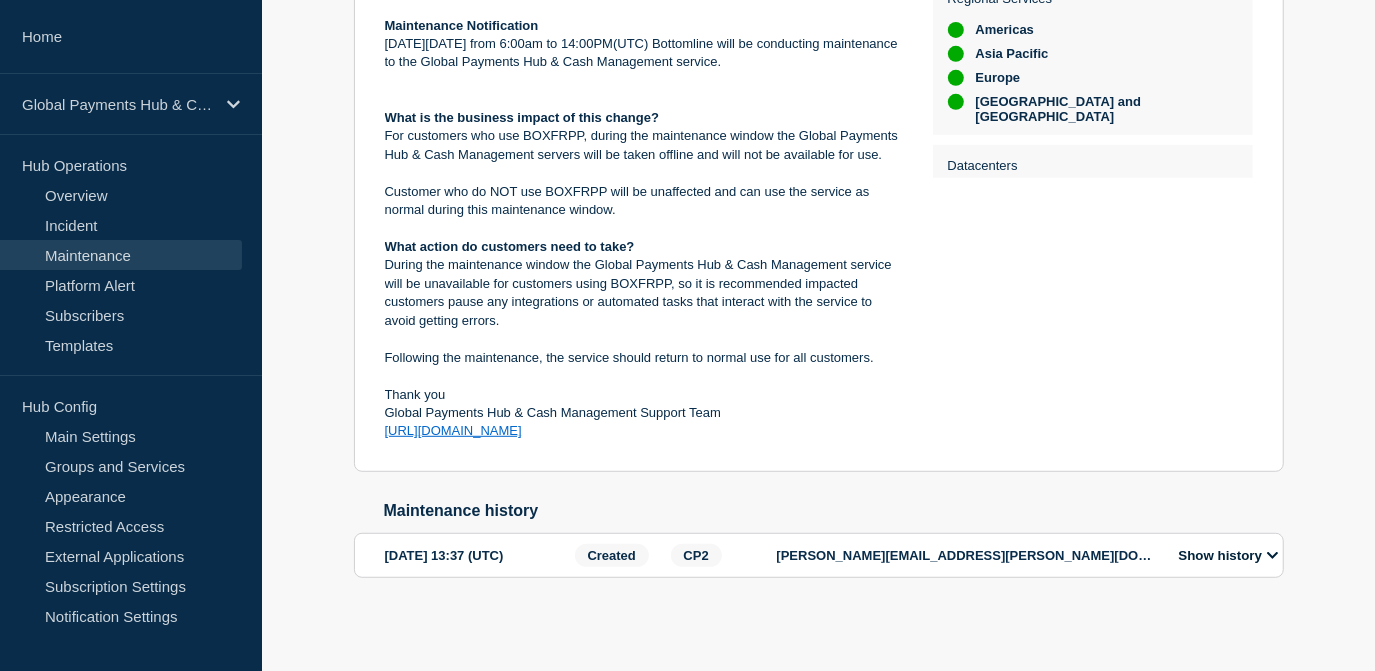 drag, startPoint x: 640, startPoint y: 444, endPoint x: 431, endPoint y: 304, distance: 251.55714 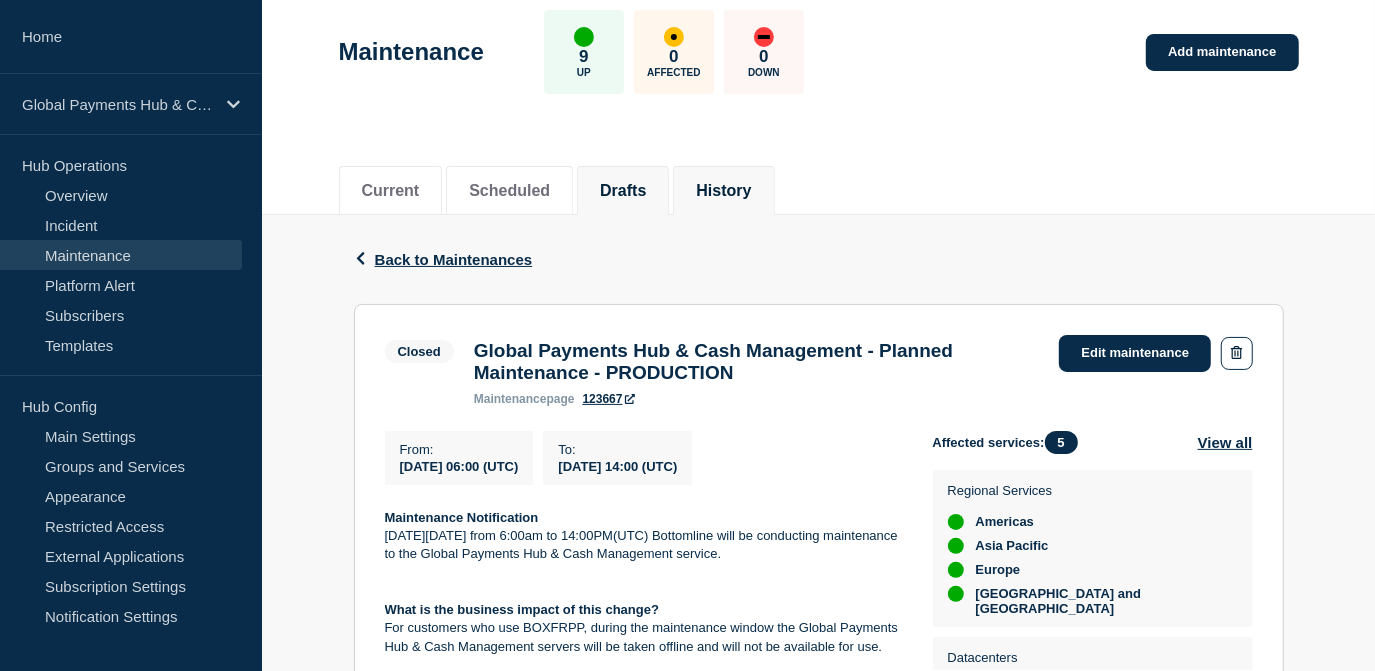 scroll, scrollTop: 58, scrollLeft: 0, axis: vertical 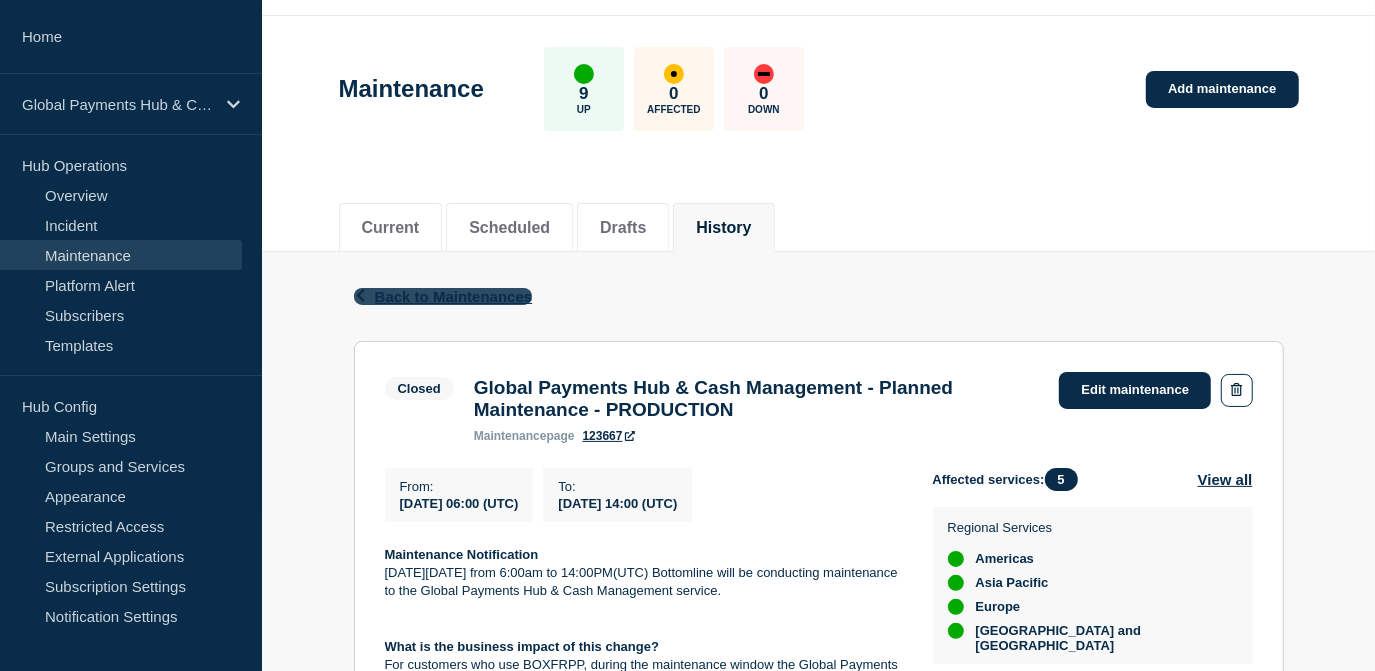 click on "Back to Maintenances" 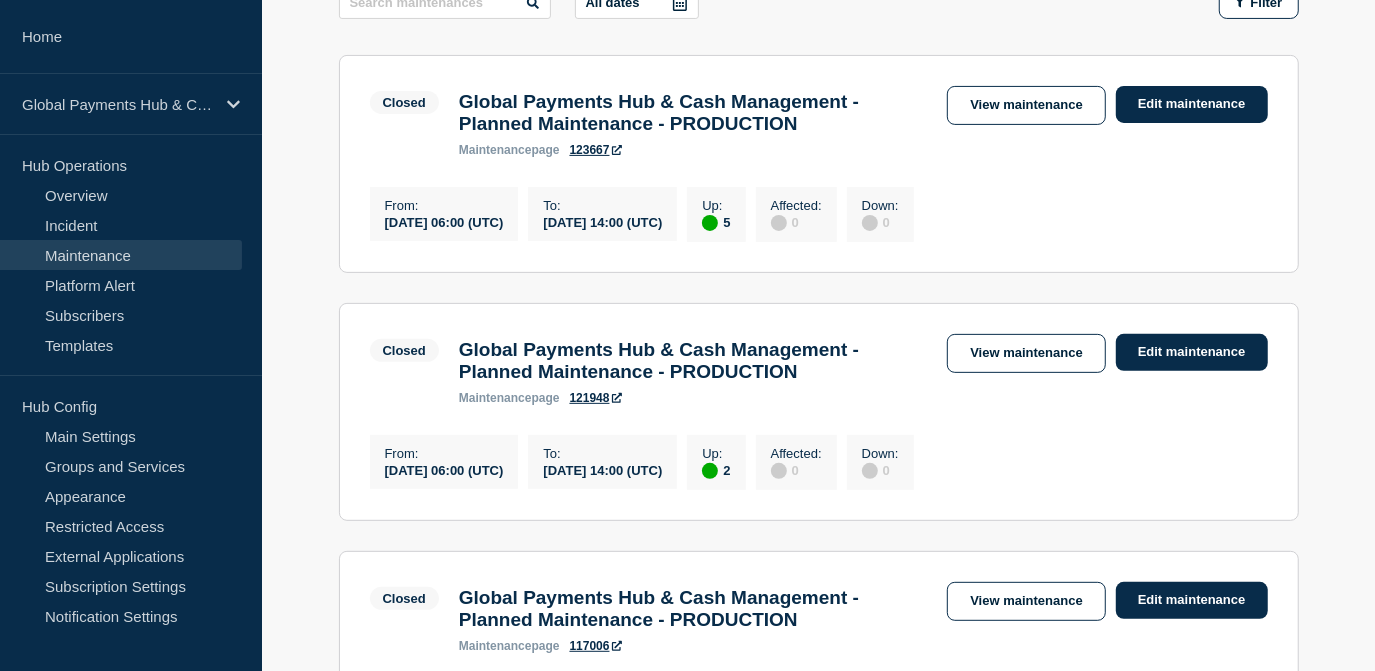 scroll, scrollTop: 454, scrollLeft: 0, axis: vertical 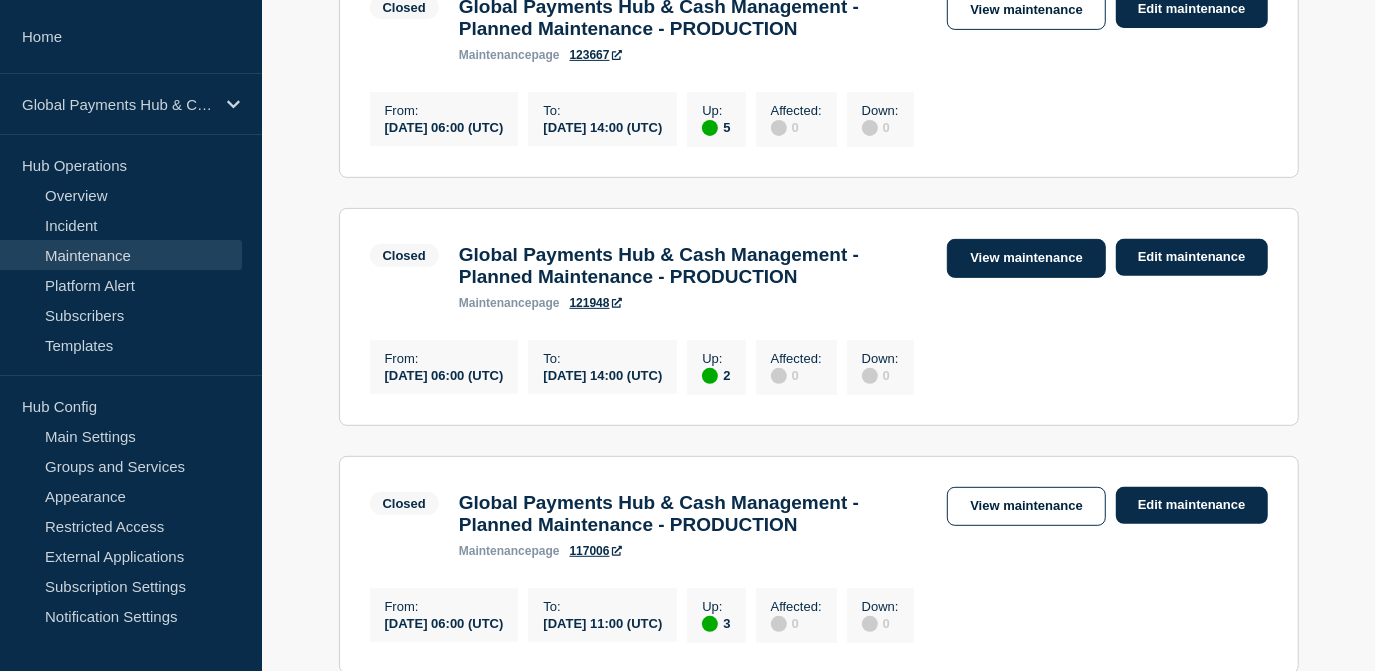 click on "View maintenance" at bounding box center (1026, 258) 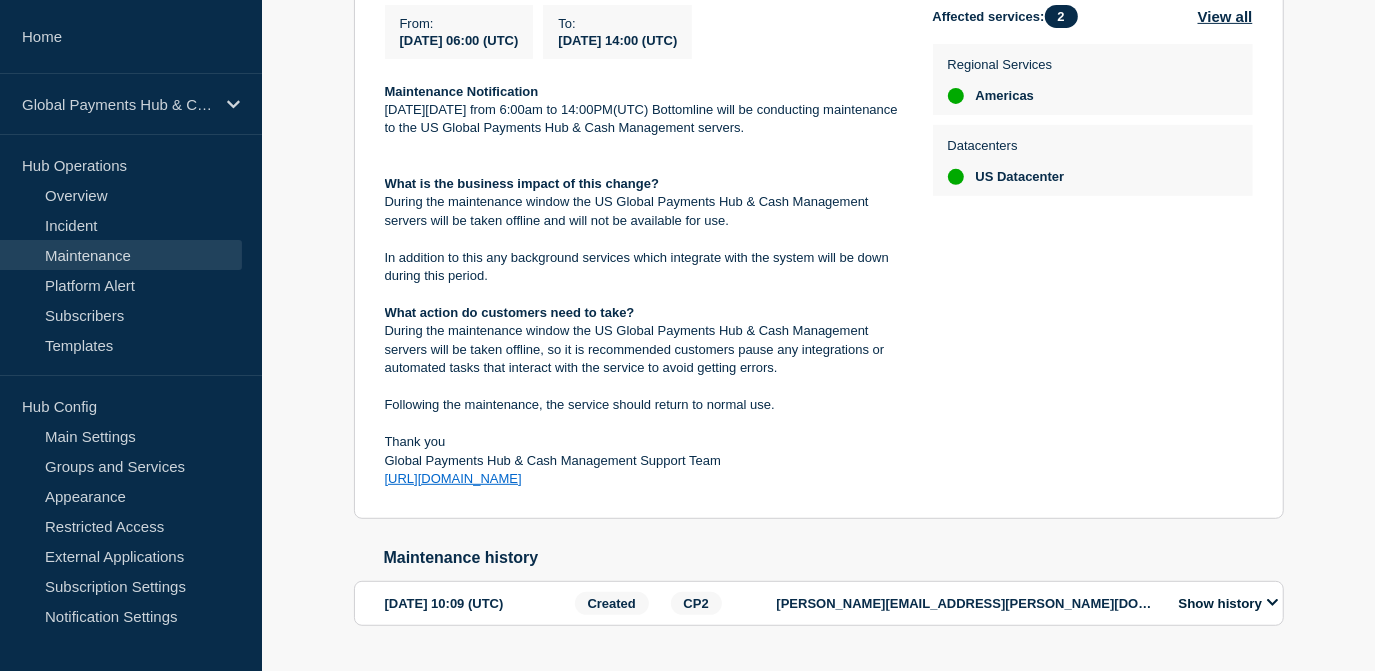 scroll, scrollTop: 586, scrollLeft: 0, axis: vertical 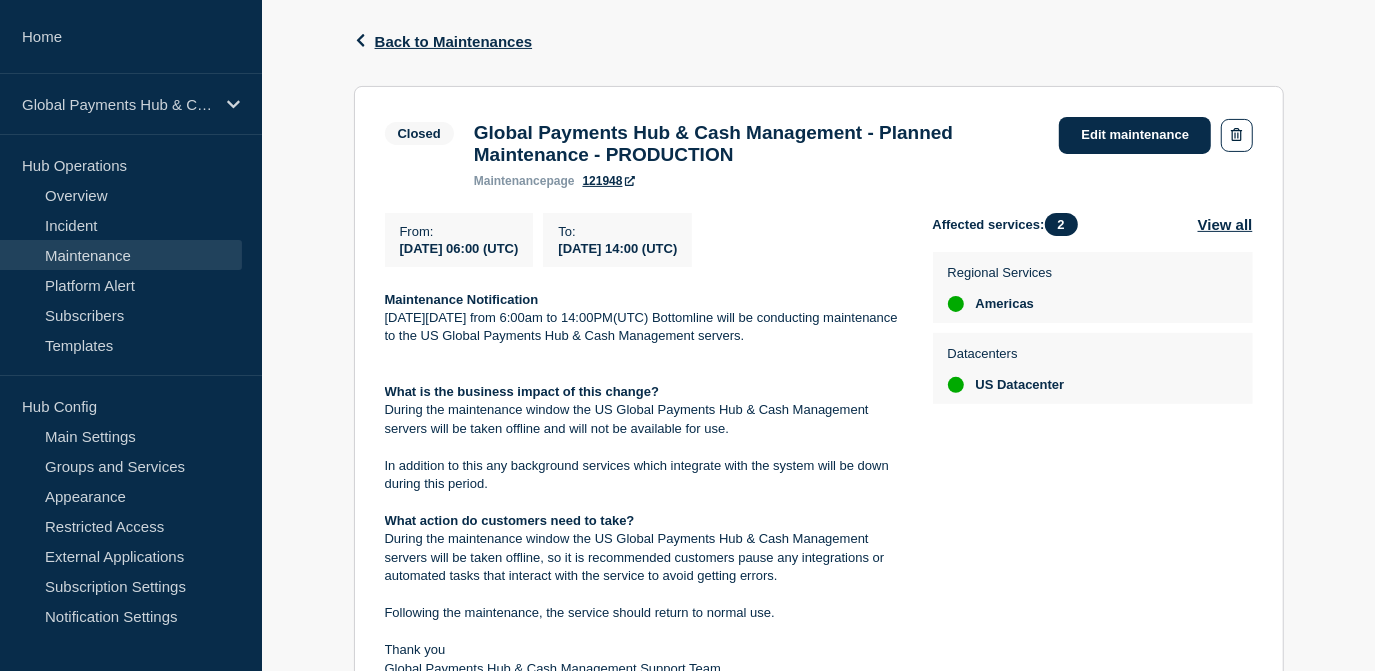 drag, startPoint x: 635, startPoint y: 441, endPoint x: 369, endPoint y: 311, distance: 296.06757 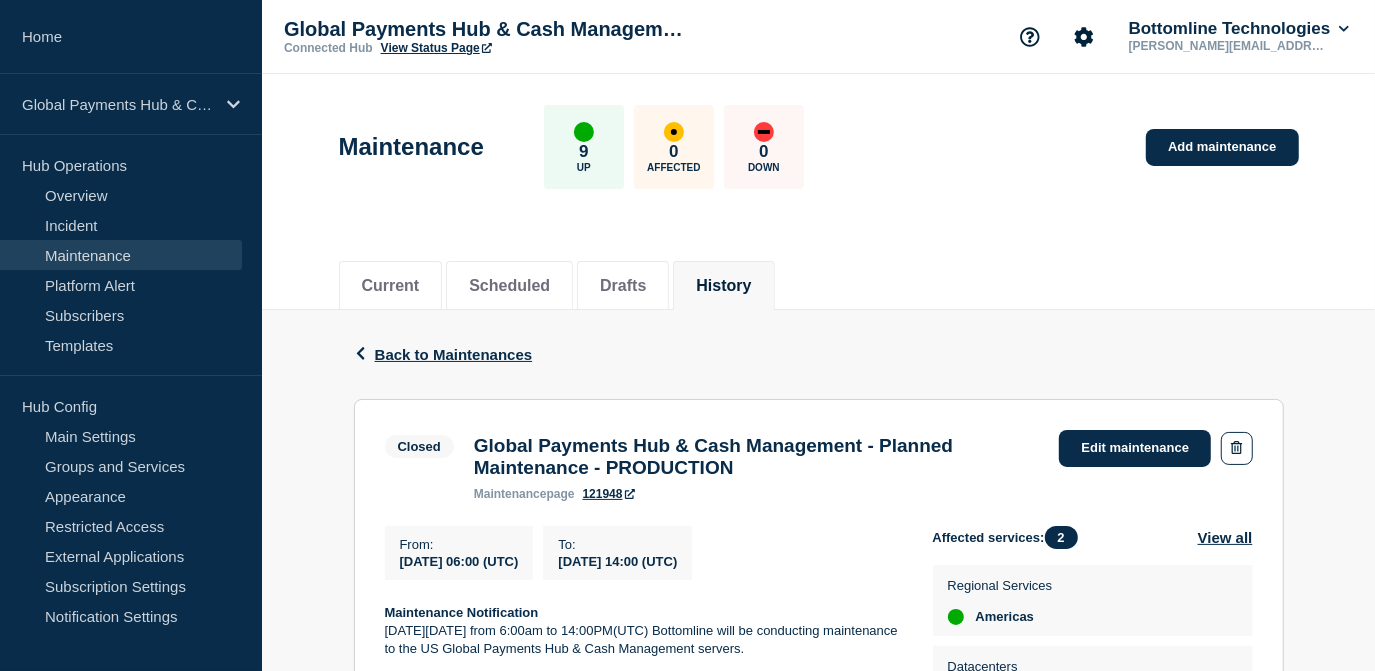 scroll, scrollTop: 0, scrollLeft: 0, axis: both 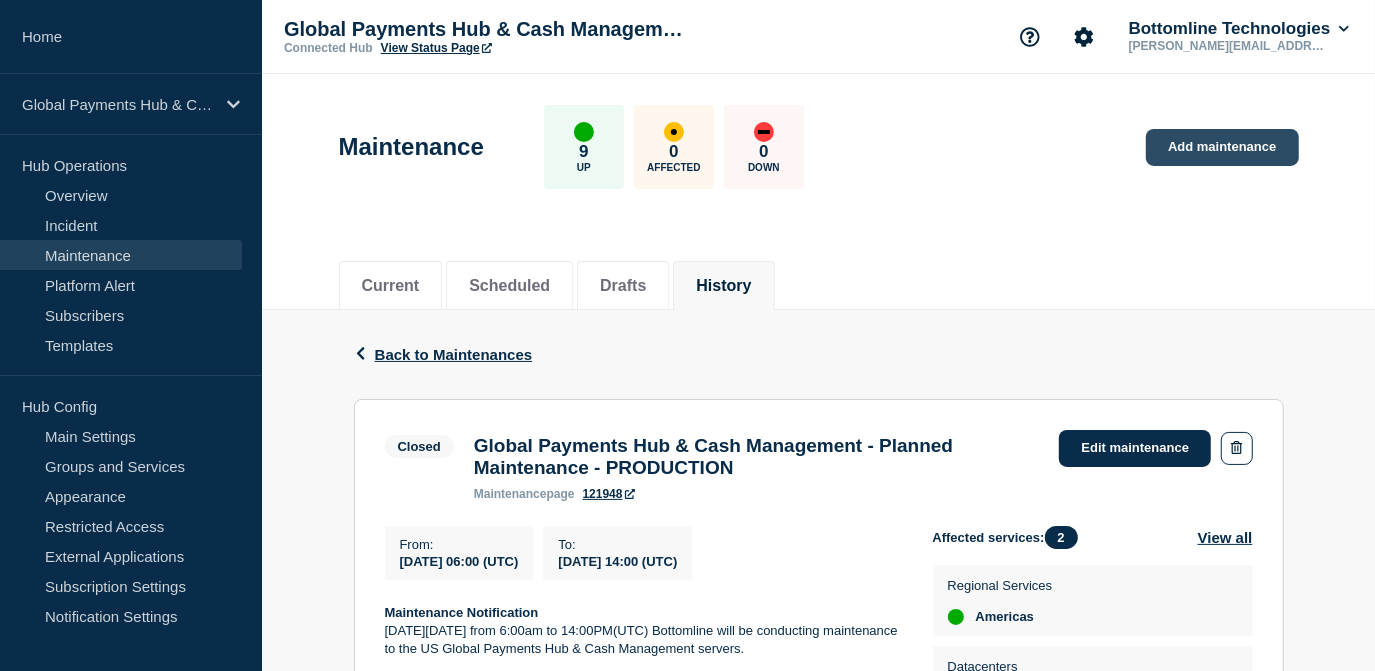 click on "Add maintenance" 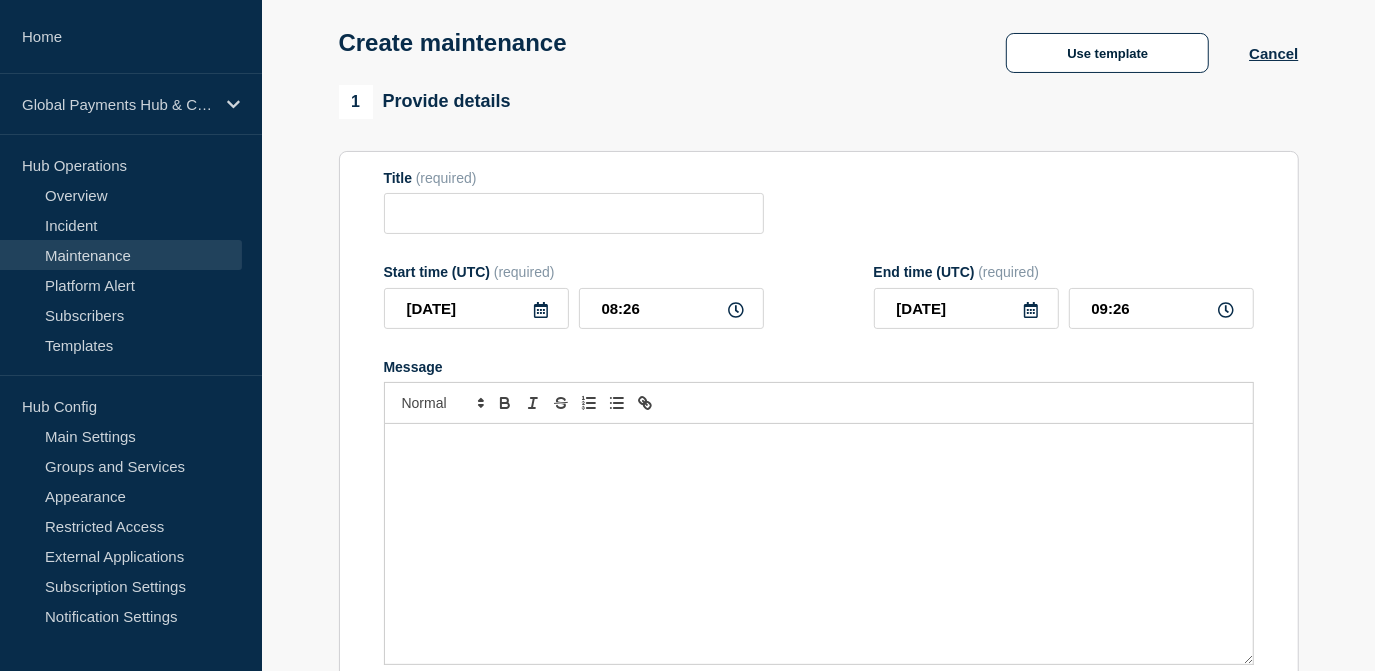 scroll, scrollTop: 0, scrollLeft: 0, axis: both 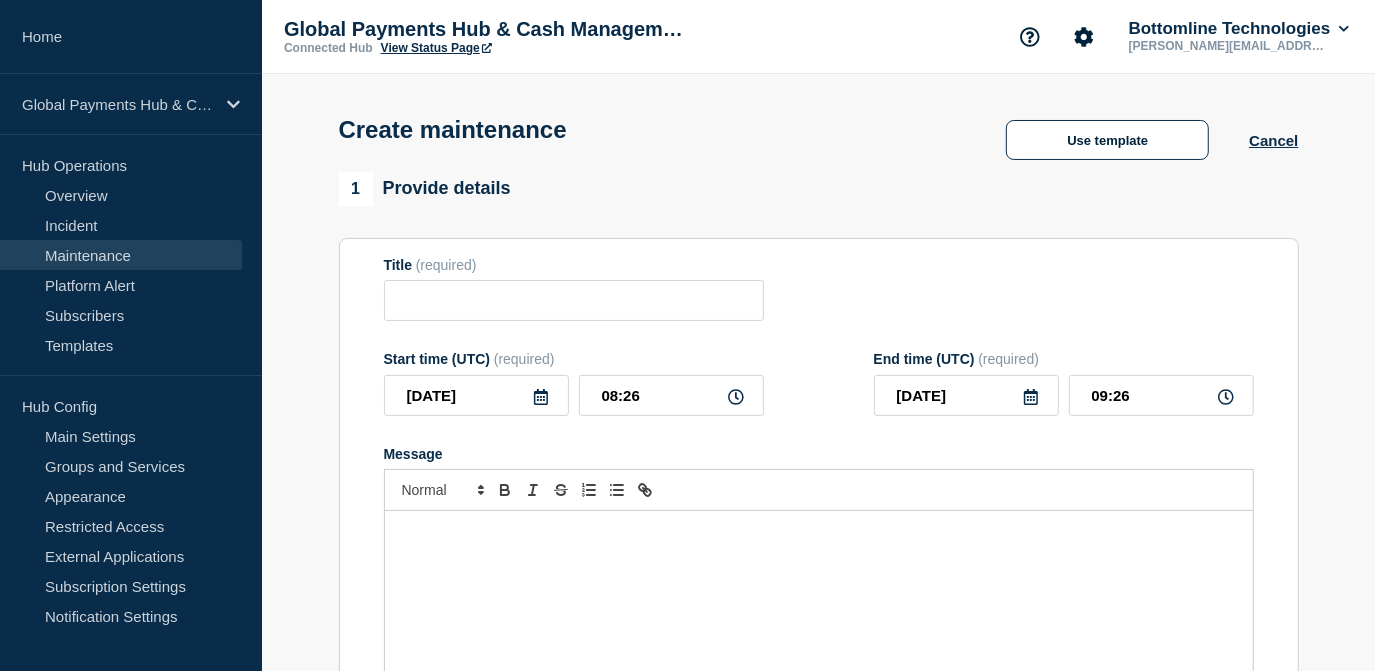 click on "Use template Cancel" 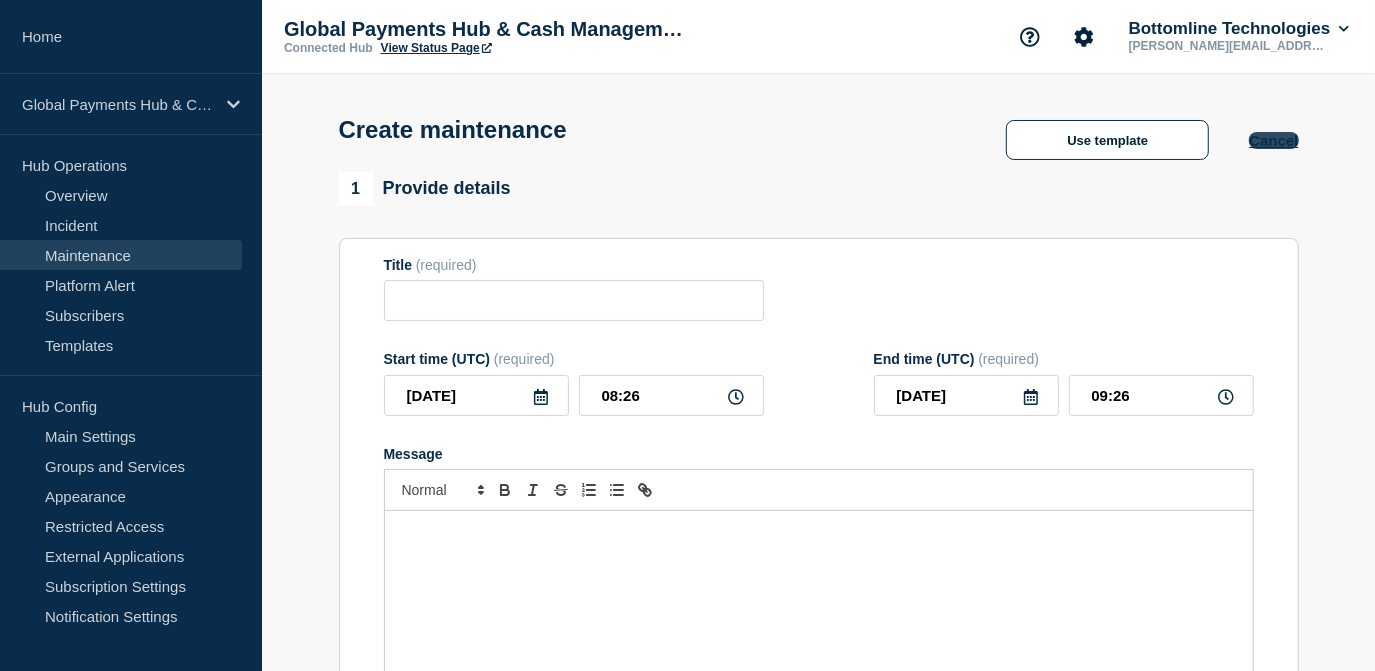 click on "Cancel" at bounding box center (1273, 140) 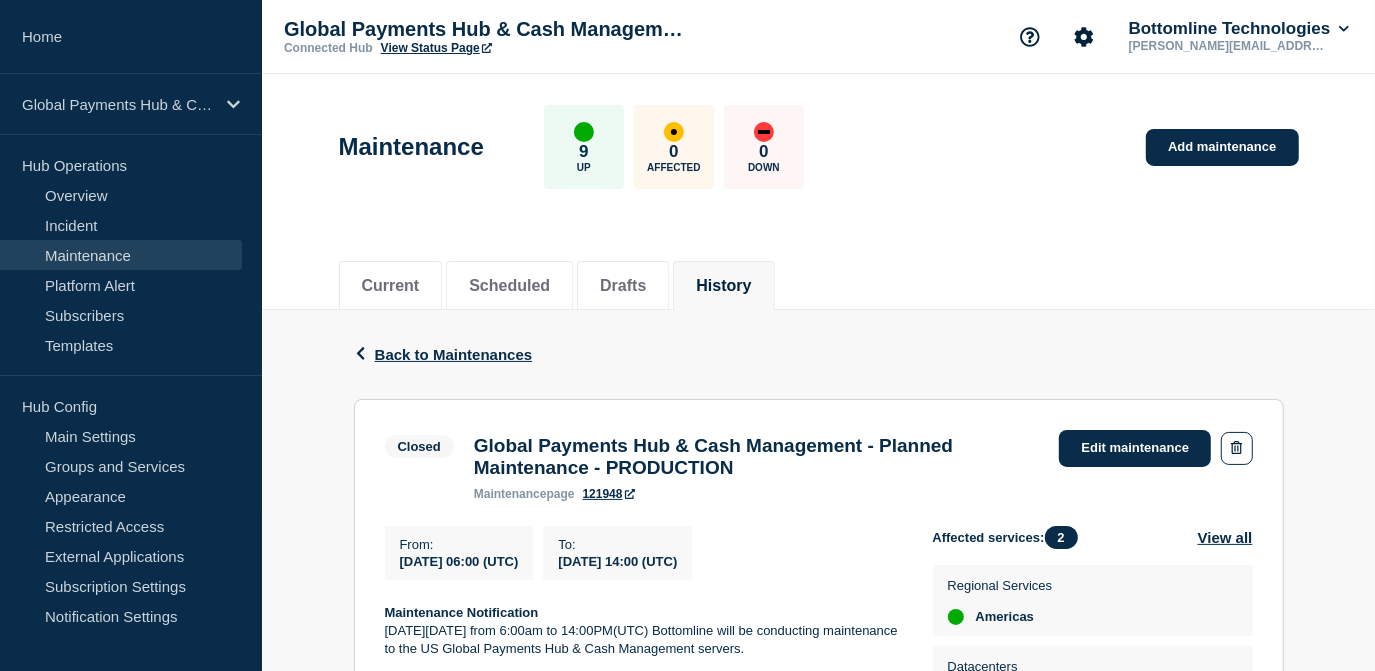 click on "History" at bounding box center (723, 286) 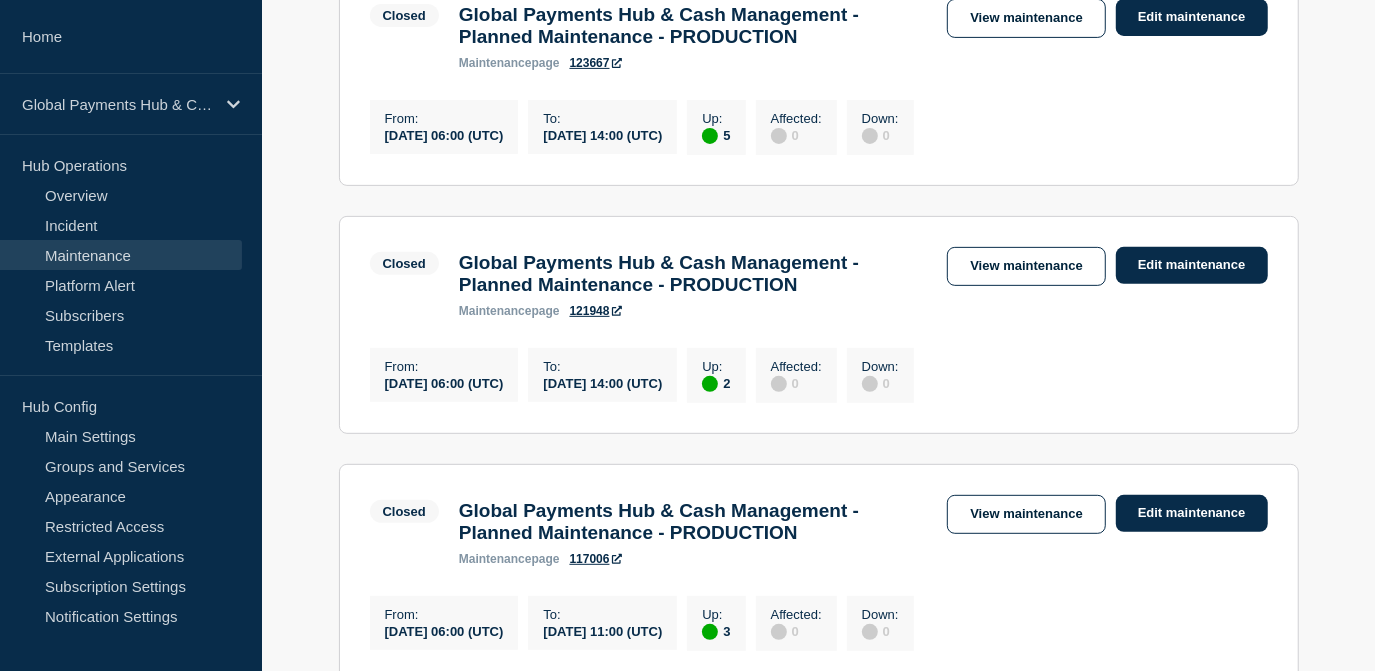 scroll, scrollTop: 454, scrollLeft: 0, axis: vertical 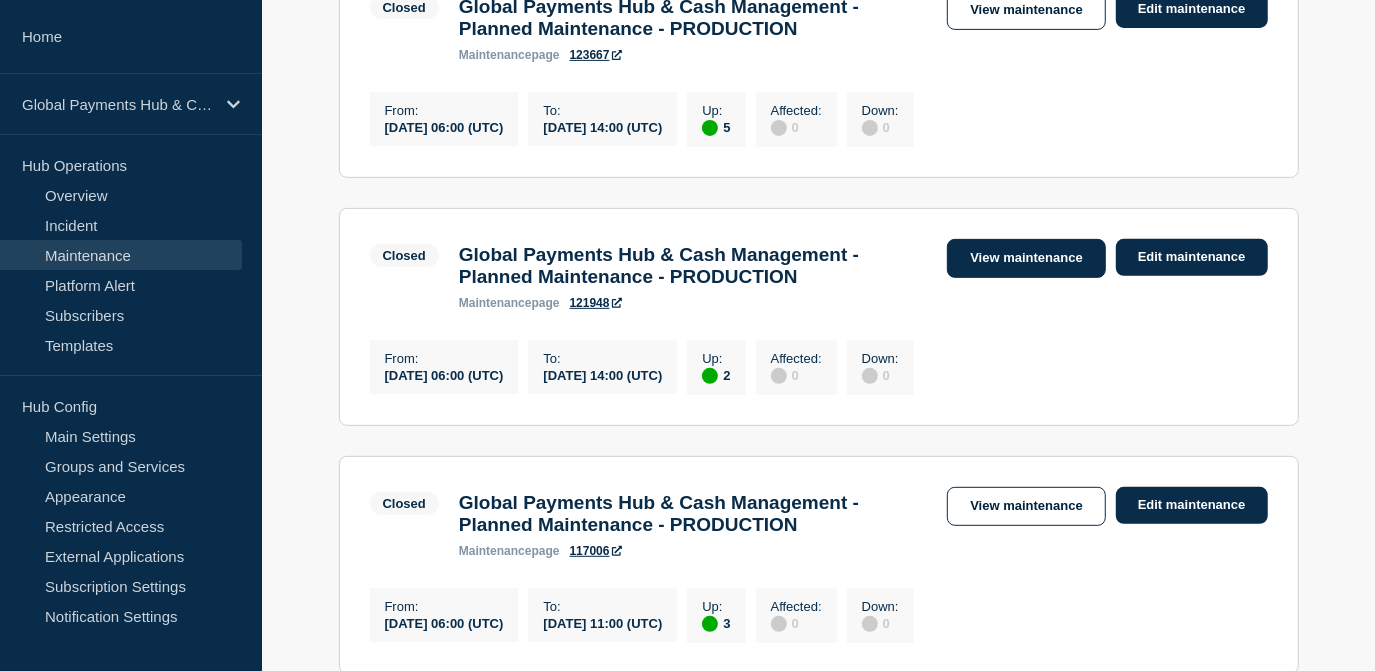 click on "View maintenance" at bounding box center (1026, 258) 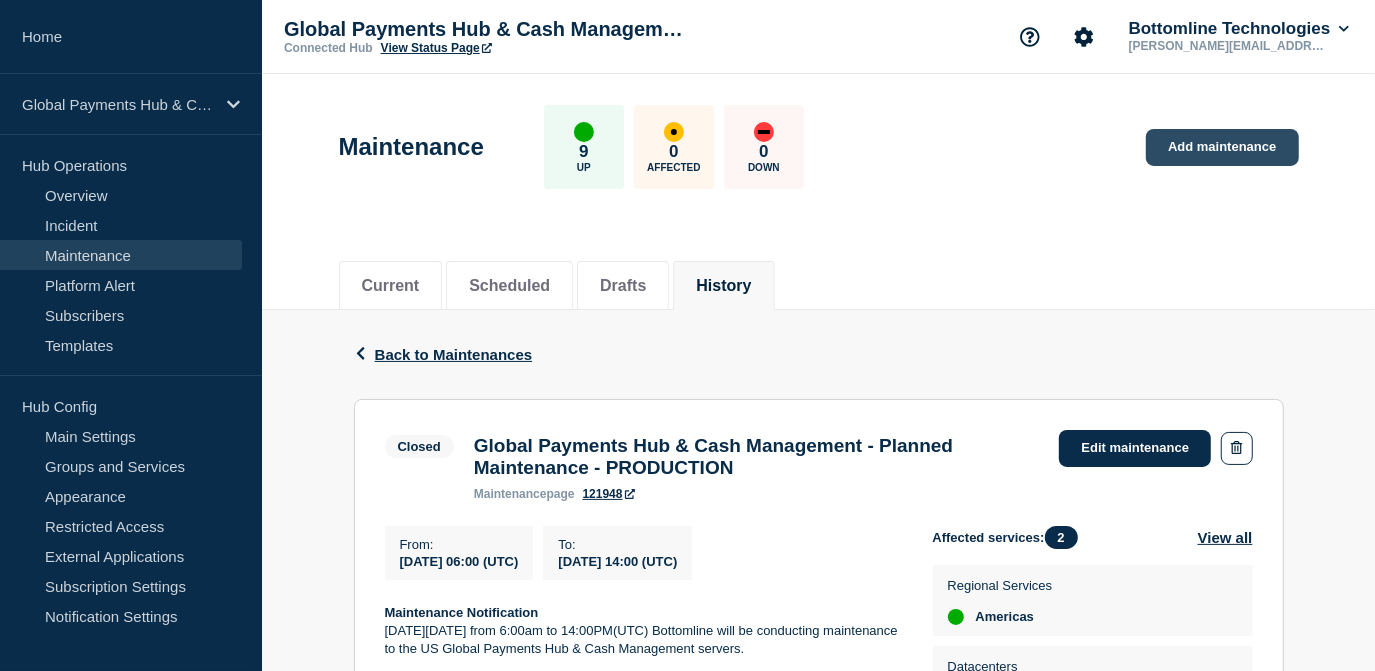 click on "Add maintenance" 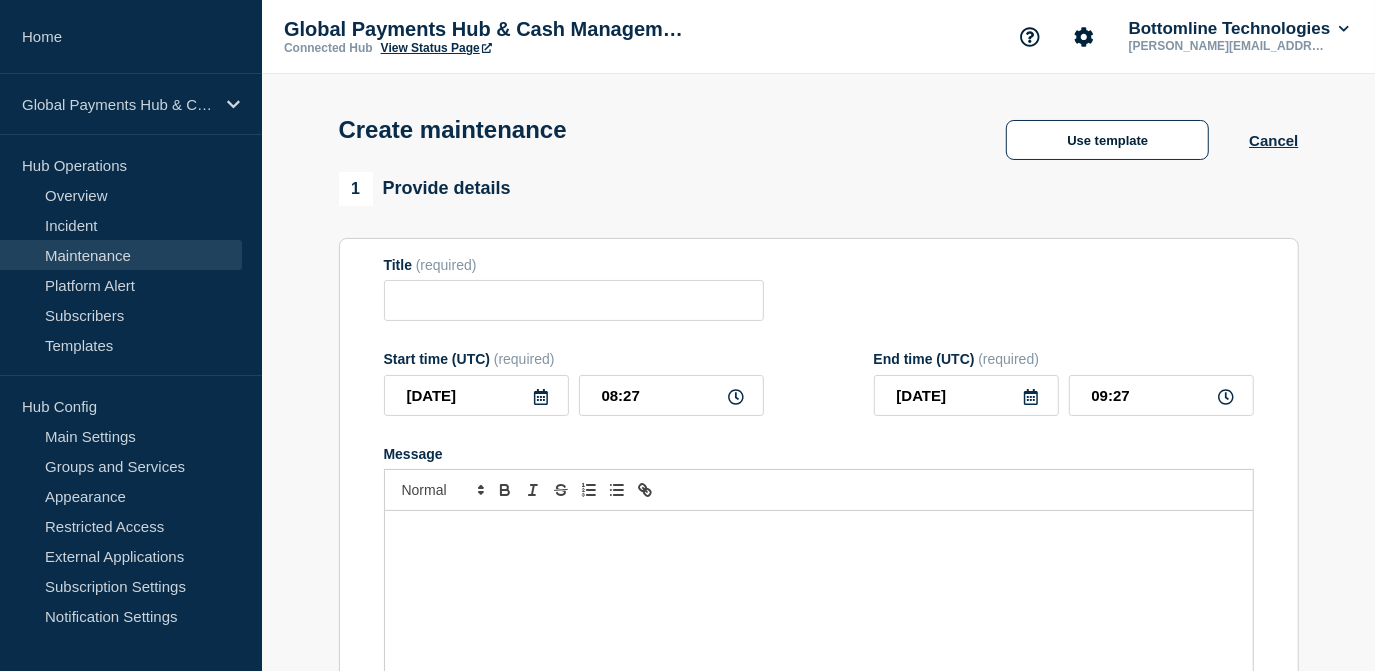 click at bounding box center [819, 631] 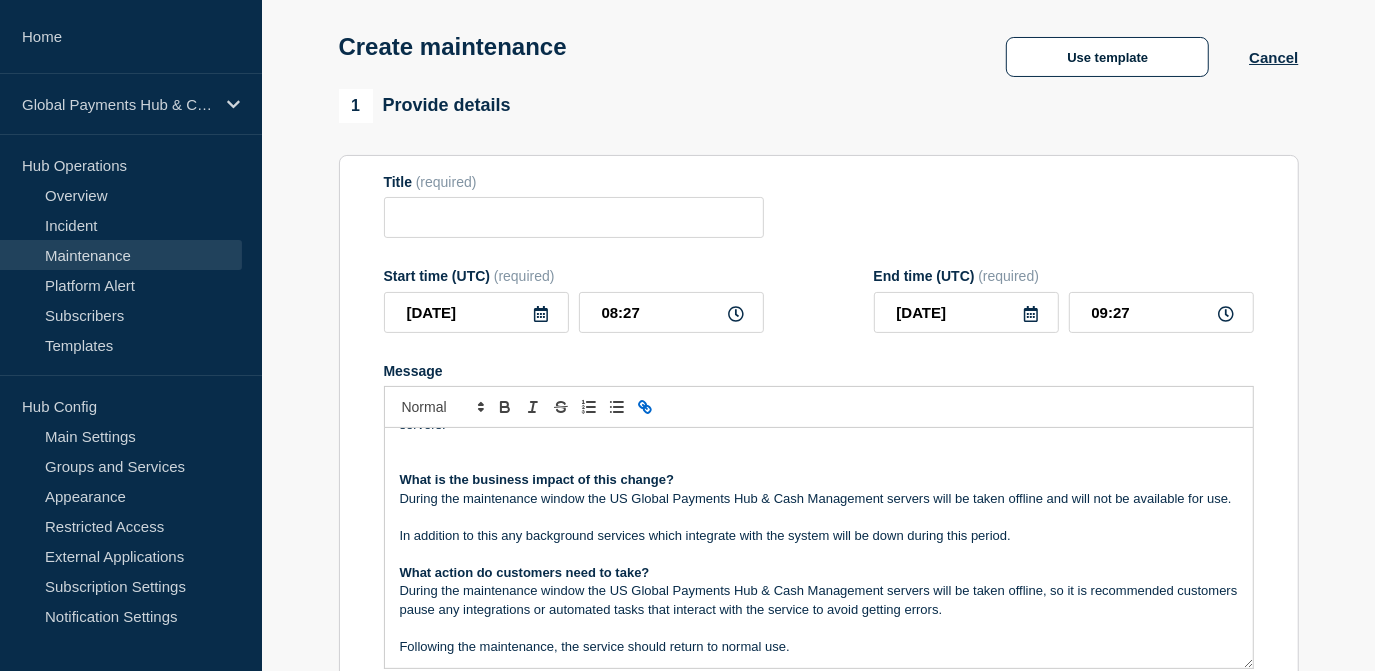 scroll, scrollTop: 0, scrollLeft: 0, axis: both 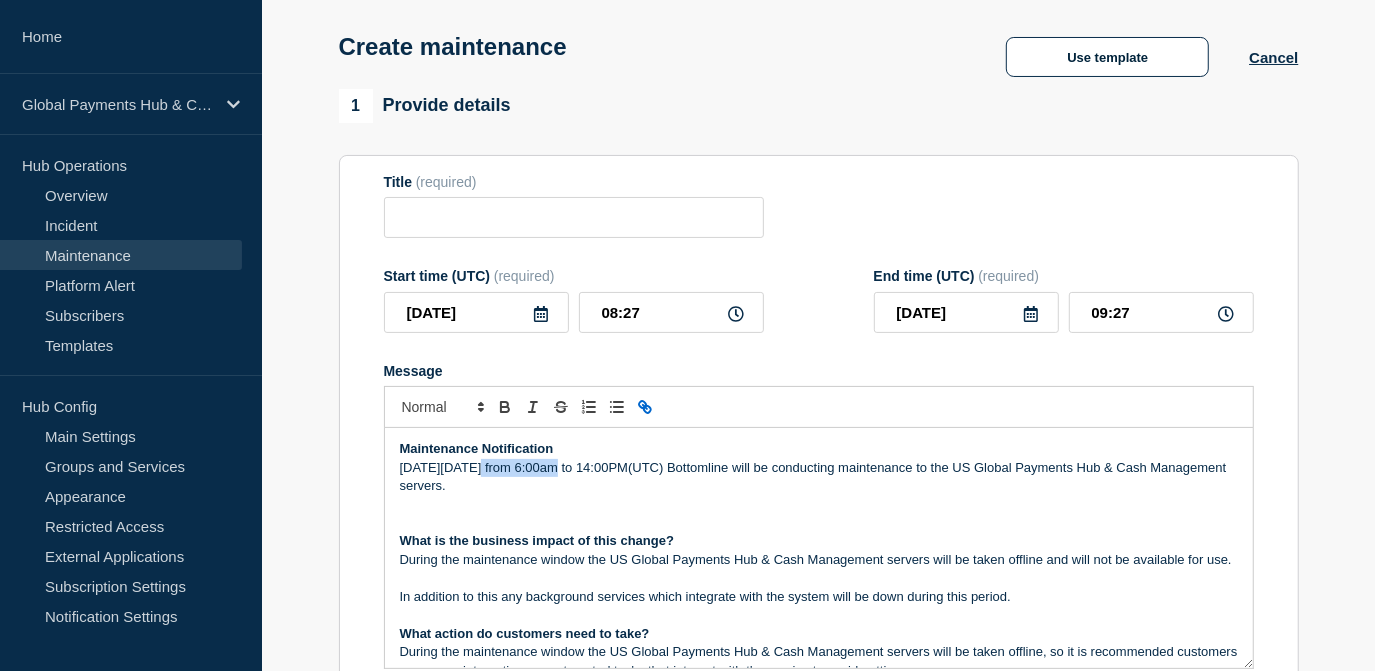 drag, startPoint x: 549, startPoint y: 475, endPoint x: 477, endPoint y: 472, distance: 72.06247 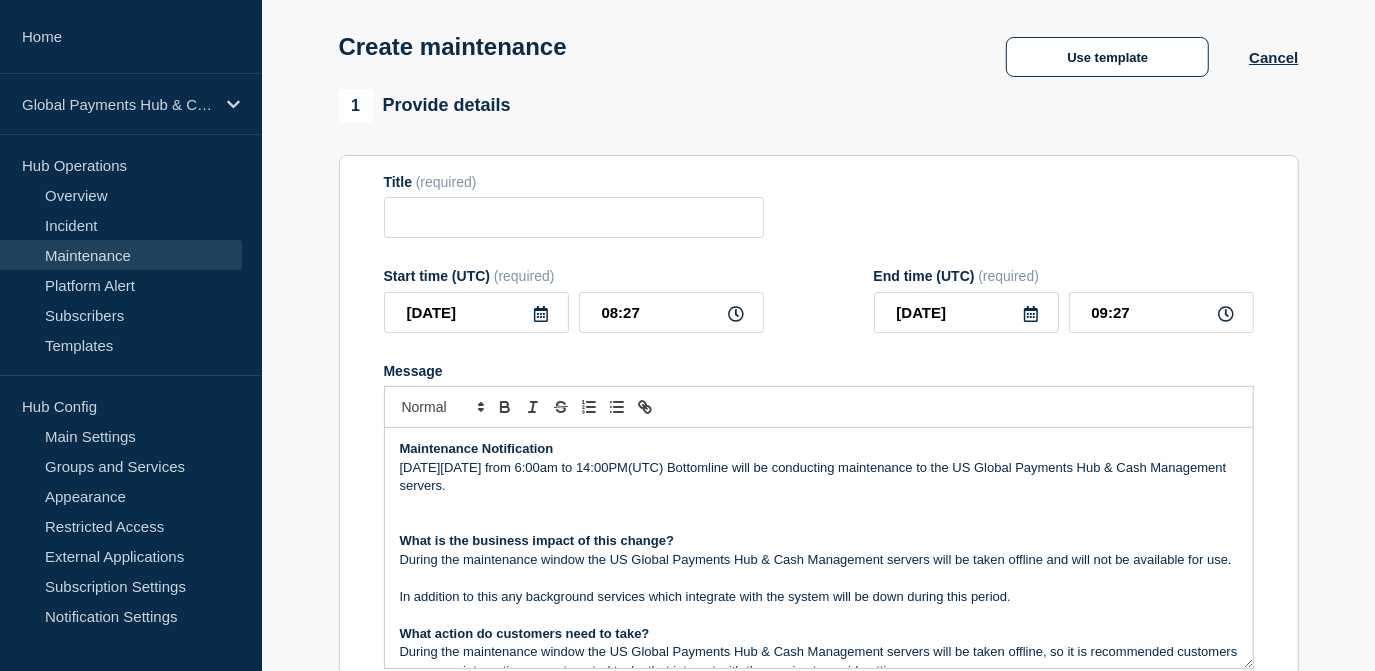type 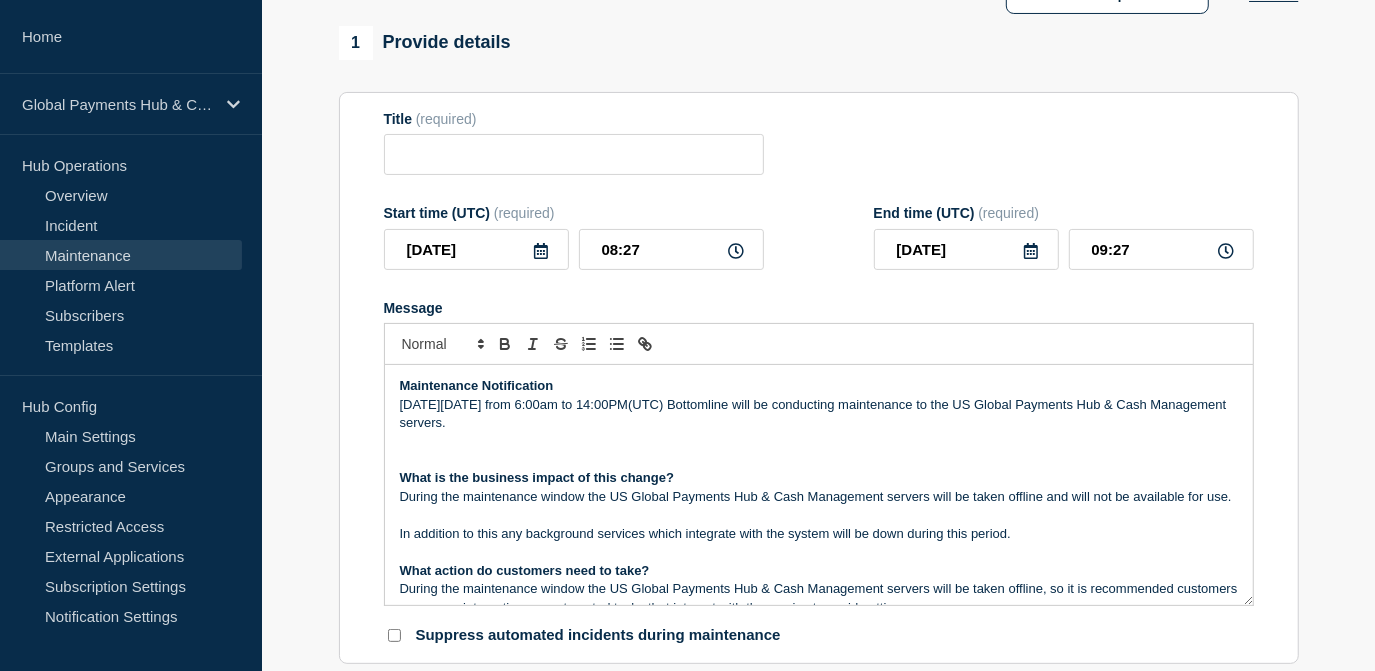 scroll, scrollTop: 174, scrollLeft: 0, axis: vertical 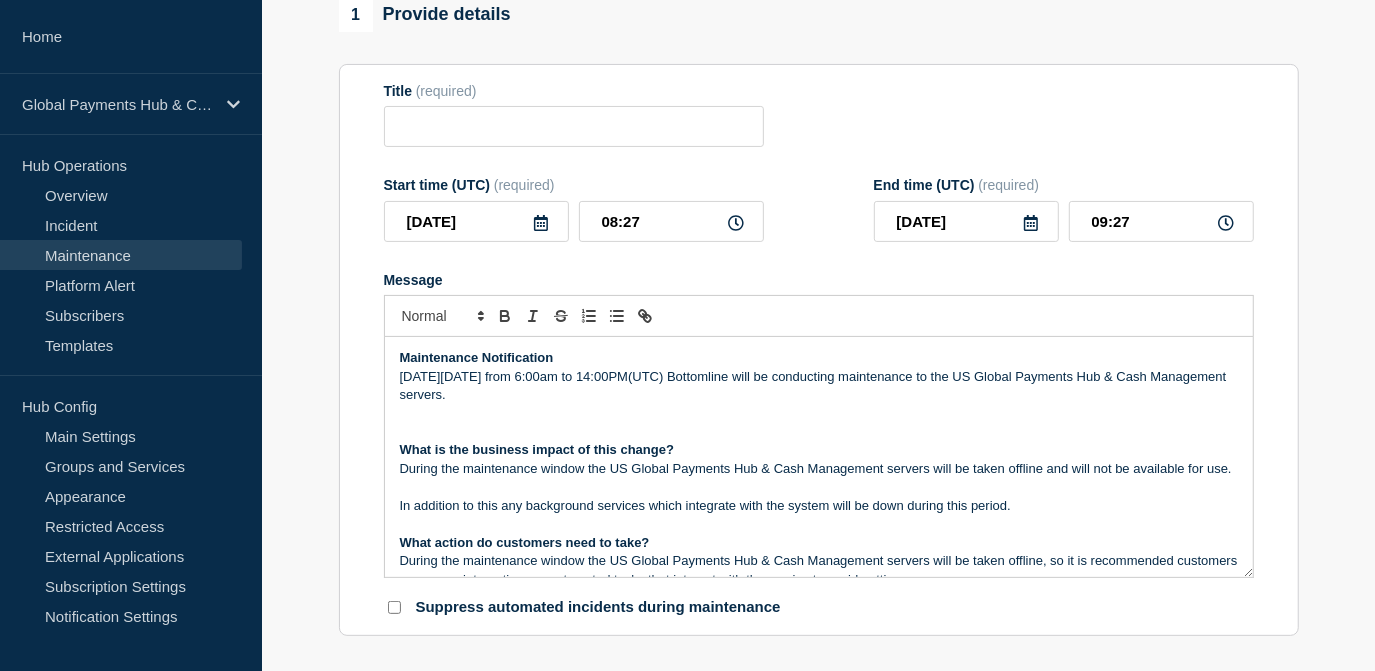 drag, startPoint x: 1026, startPoint y: 377, endPoint x: 1075, endPoint y: 370, distance: 49.497475 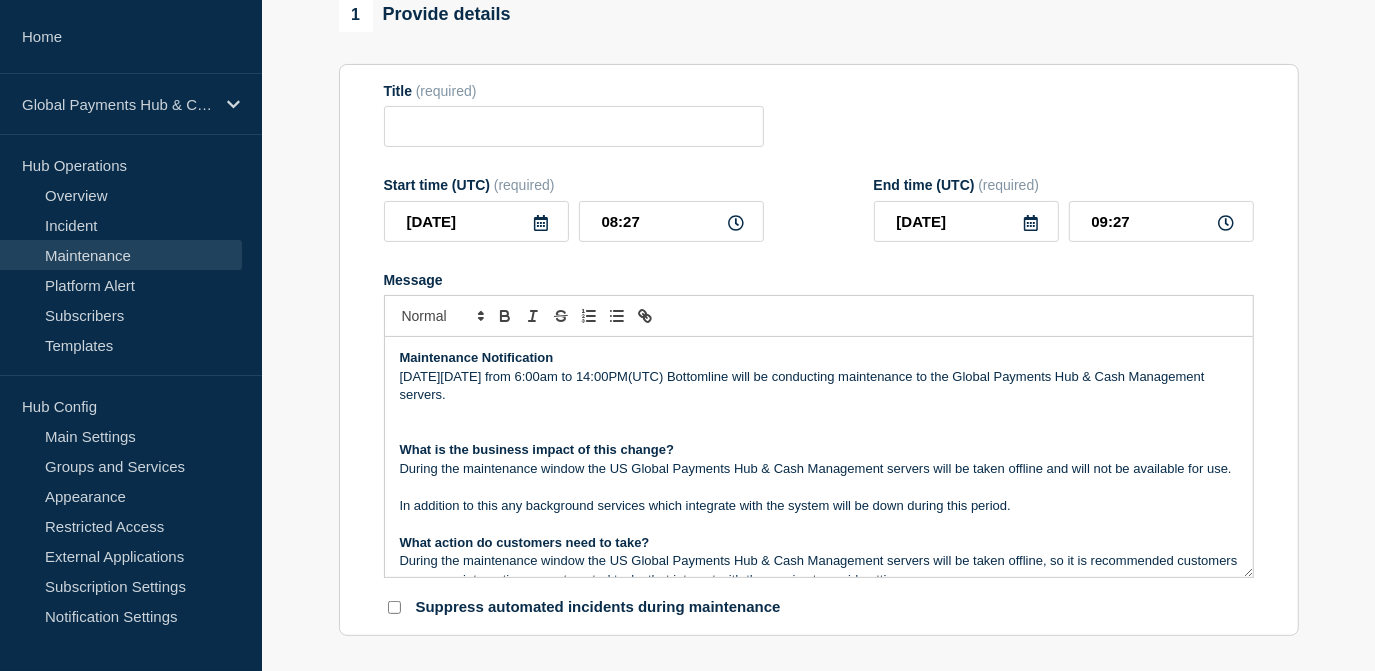 drag, startPoint x: 629, startPoint y: 471, endPoint x: 695, endPoint y: 456, distance: 67.68308 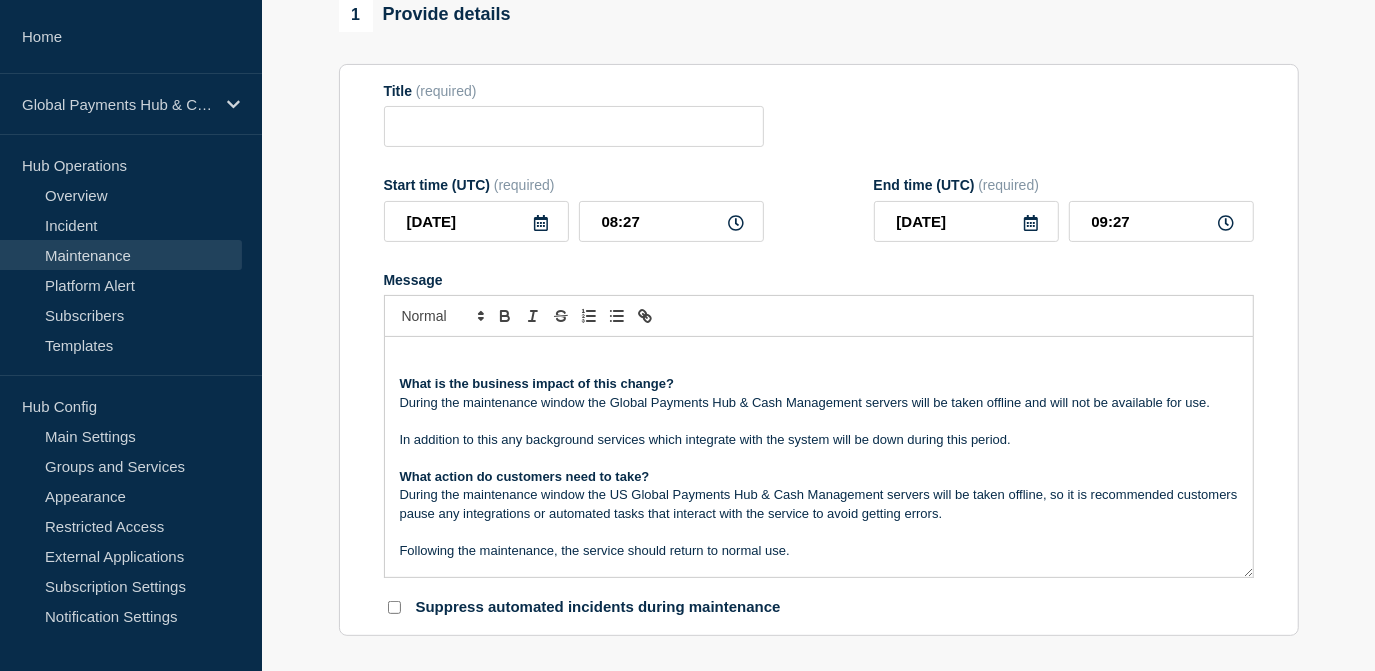 scroll, scrollTop: 134, scrollLeft: 0, axis: vertical 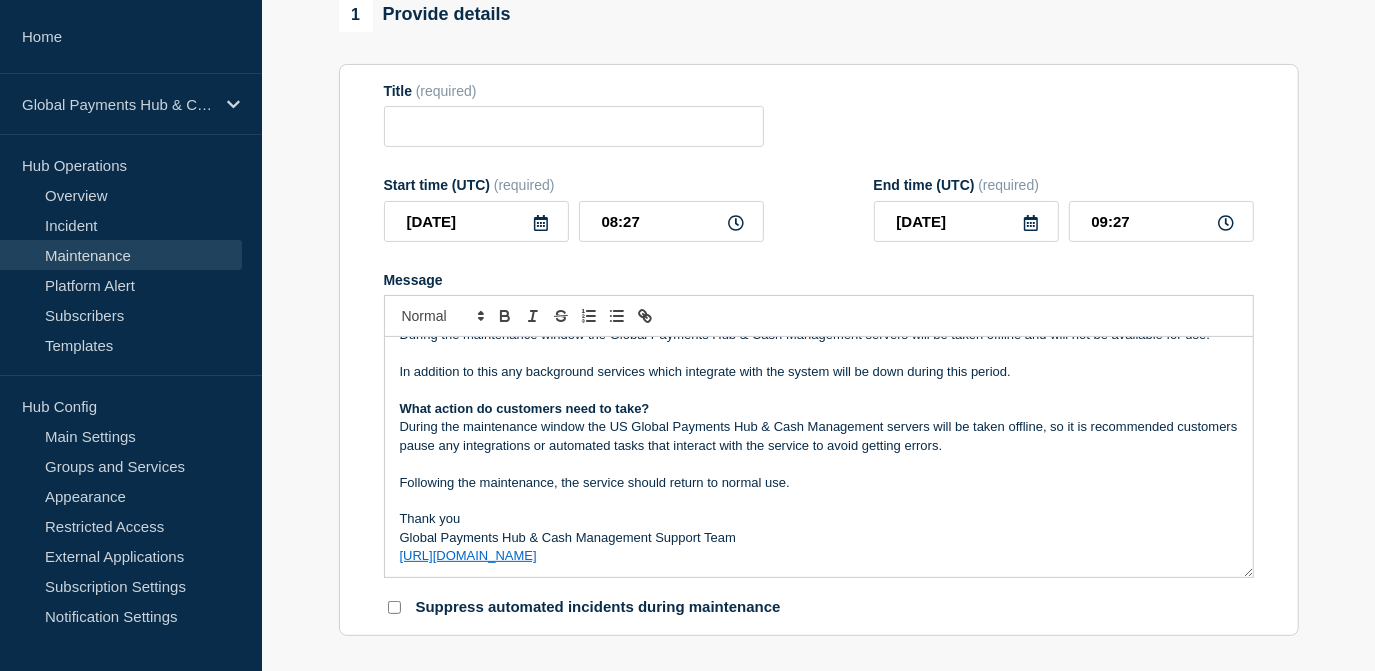 click on "During the maintenance window the US Global Payments Hub & Cash Management servers will be taken offline, so it is recommended customers pause any integrations or automated tasks that interact with the service to avoid getting errors." at bounding box center [819, 436] 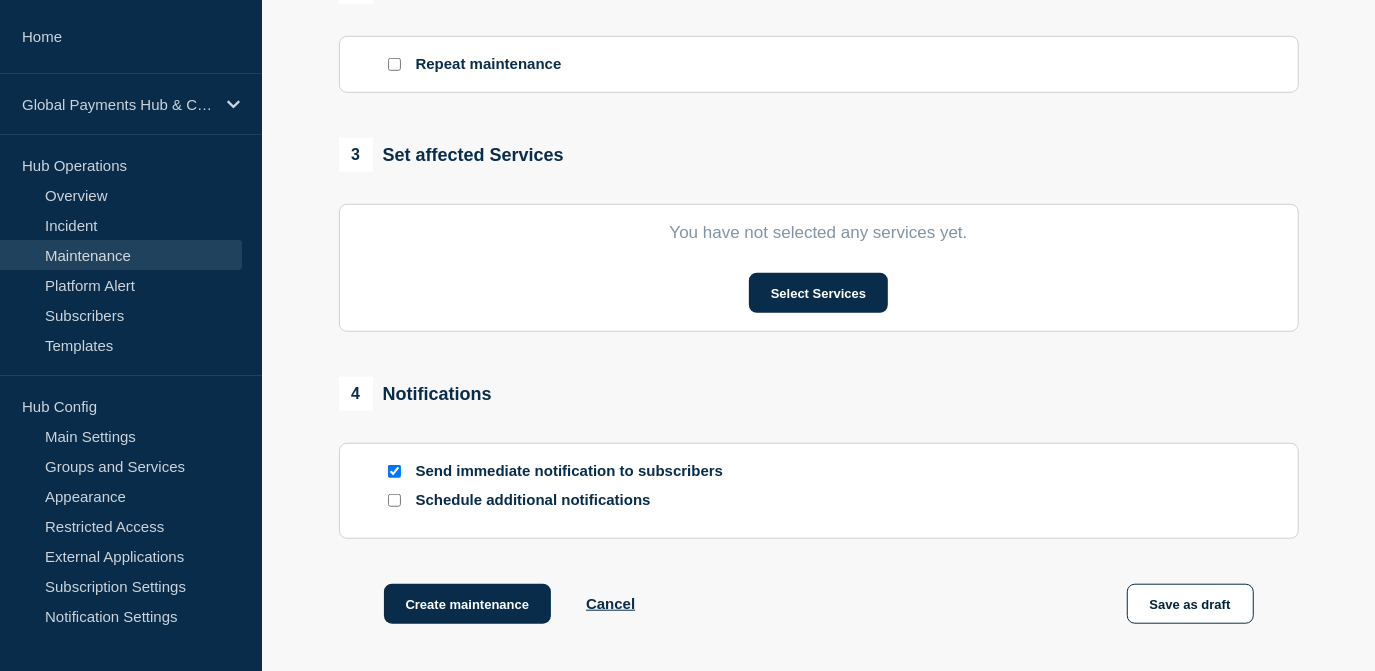 scroll, scrollTop: 992, scrollLeft: 0, axis: vertical 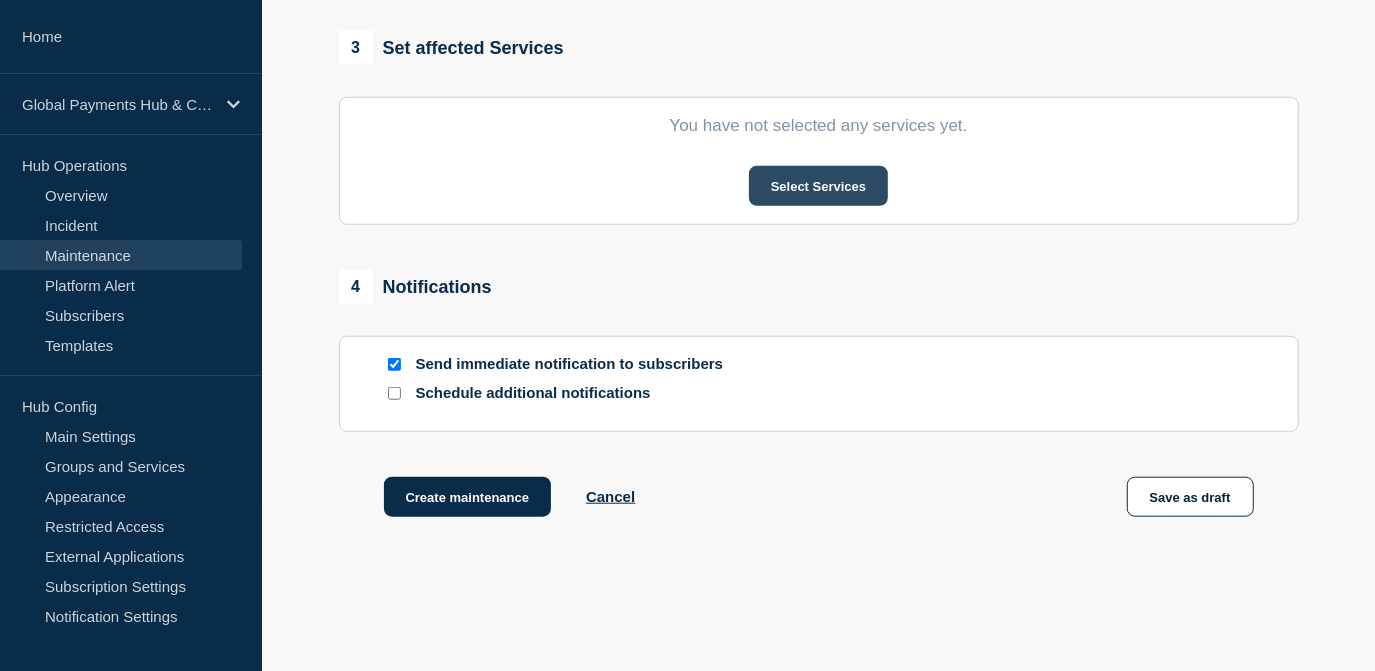click on "Select Services" at bounding box center (818, 186) 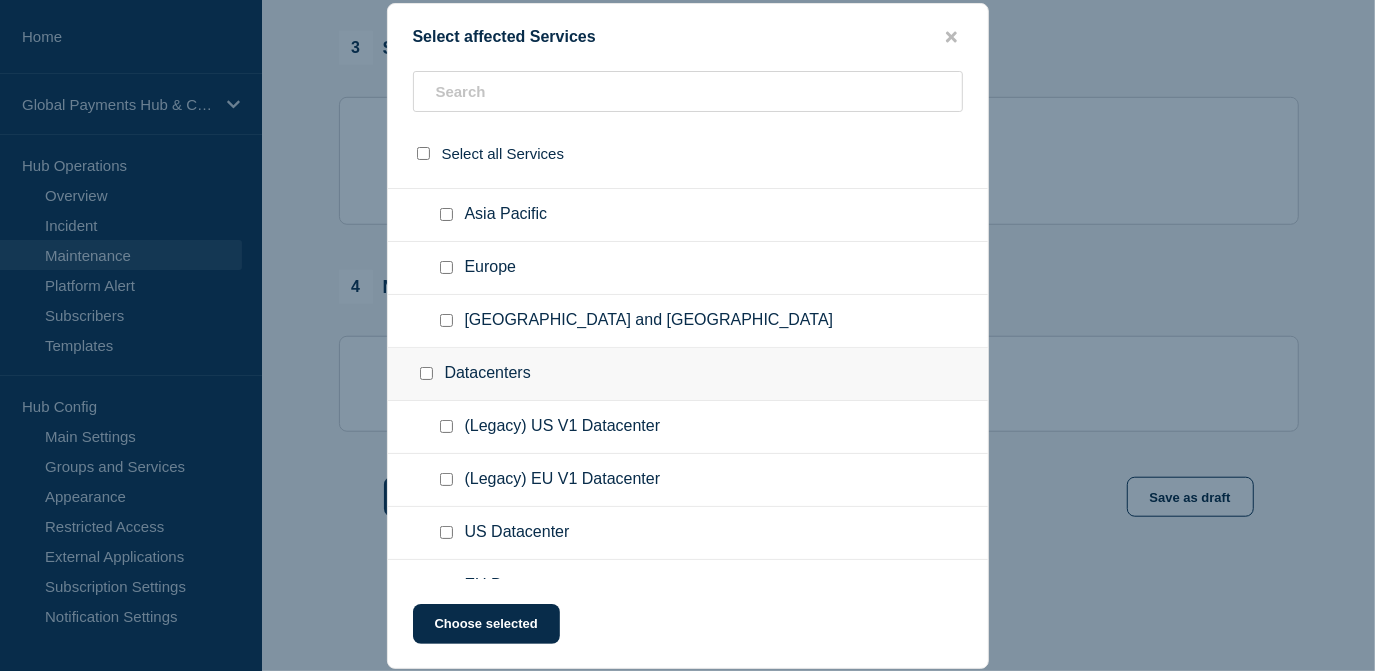 scroll, scrollTop: 184, scrollLeft: 0, axis: vertical 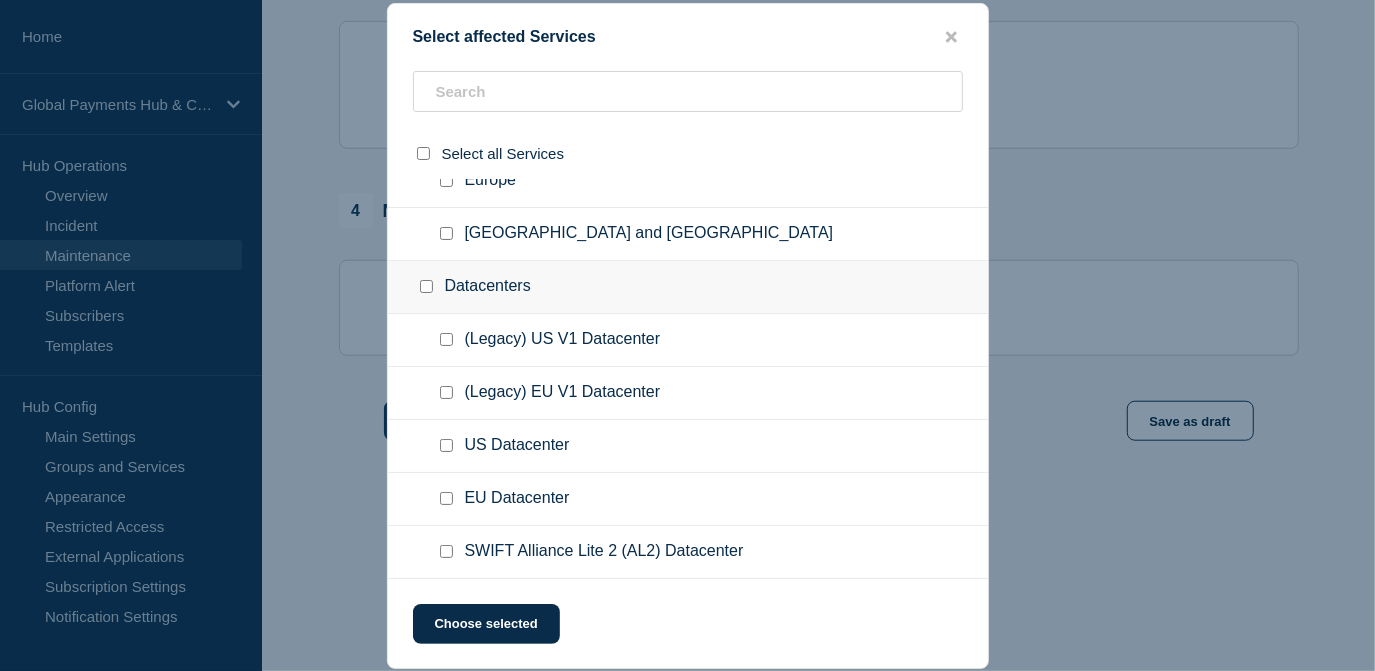 click at bounding box center [446, 445] 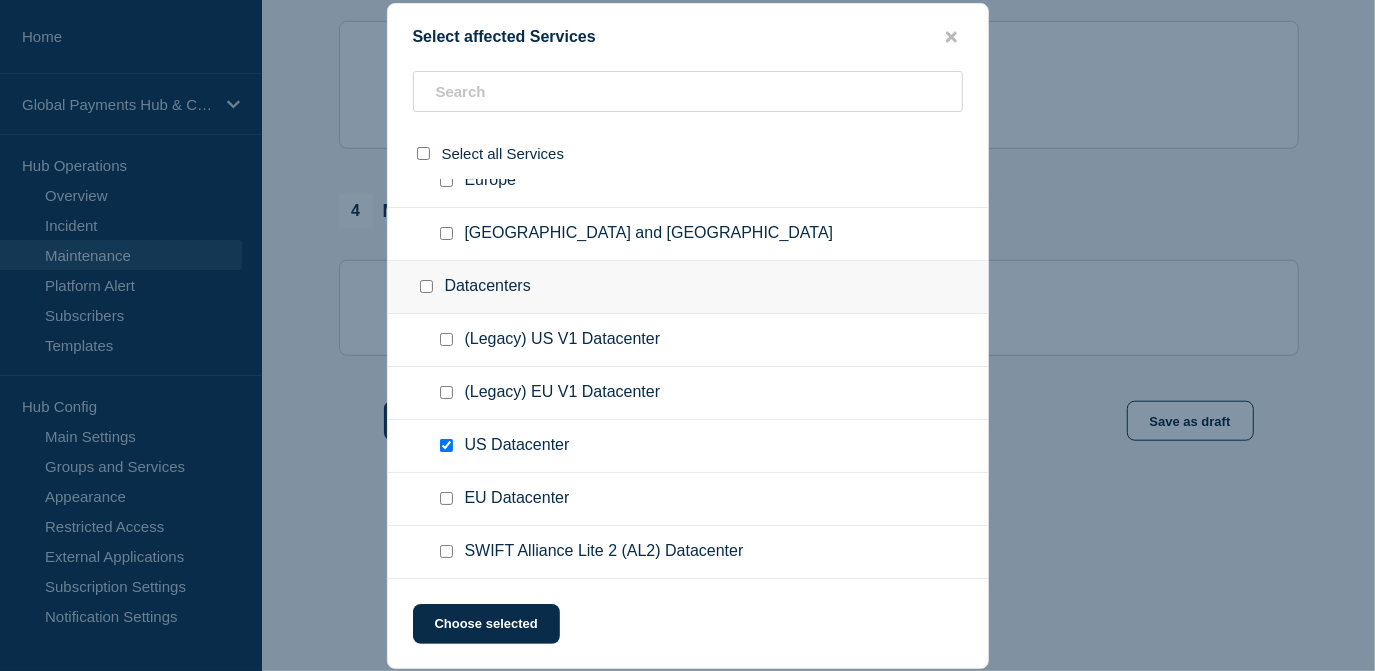 click at bounding box center [446, 498] 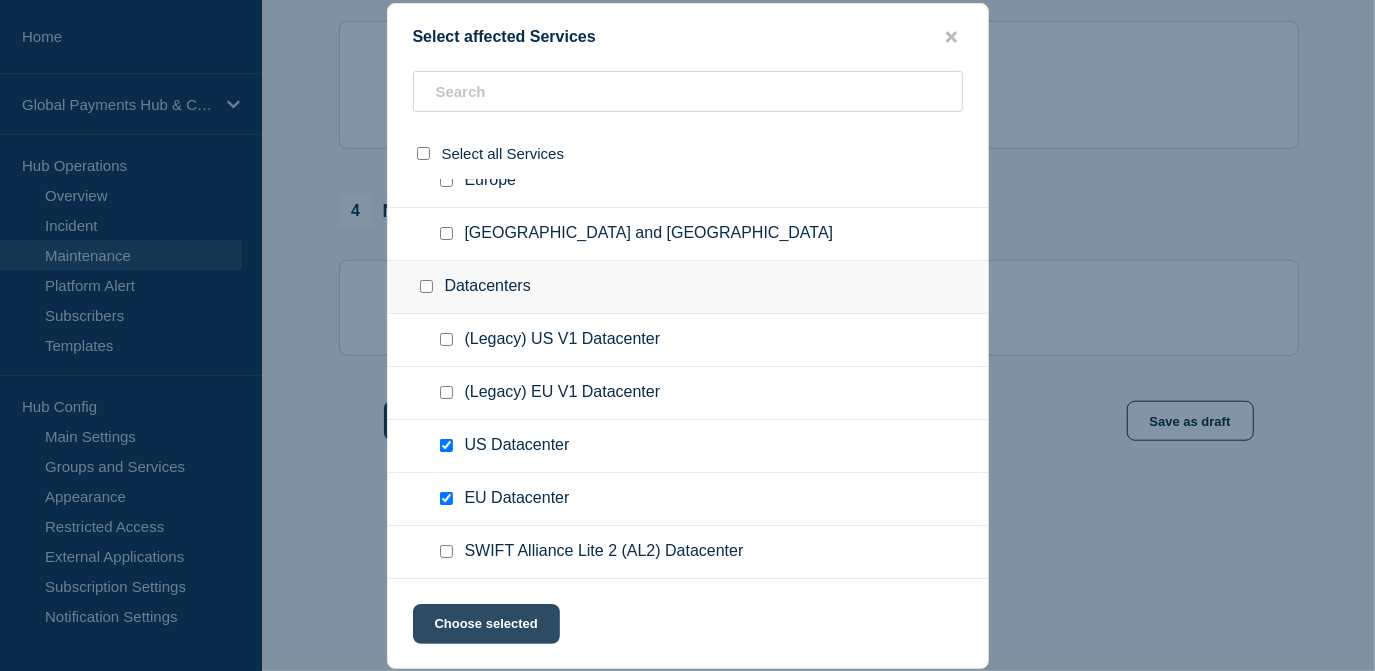 click on "Choose selected" 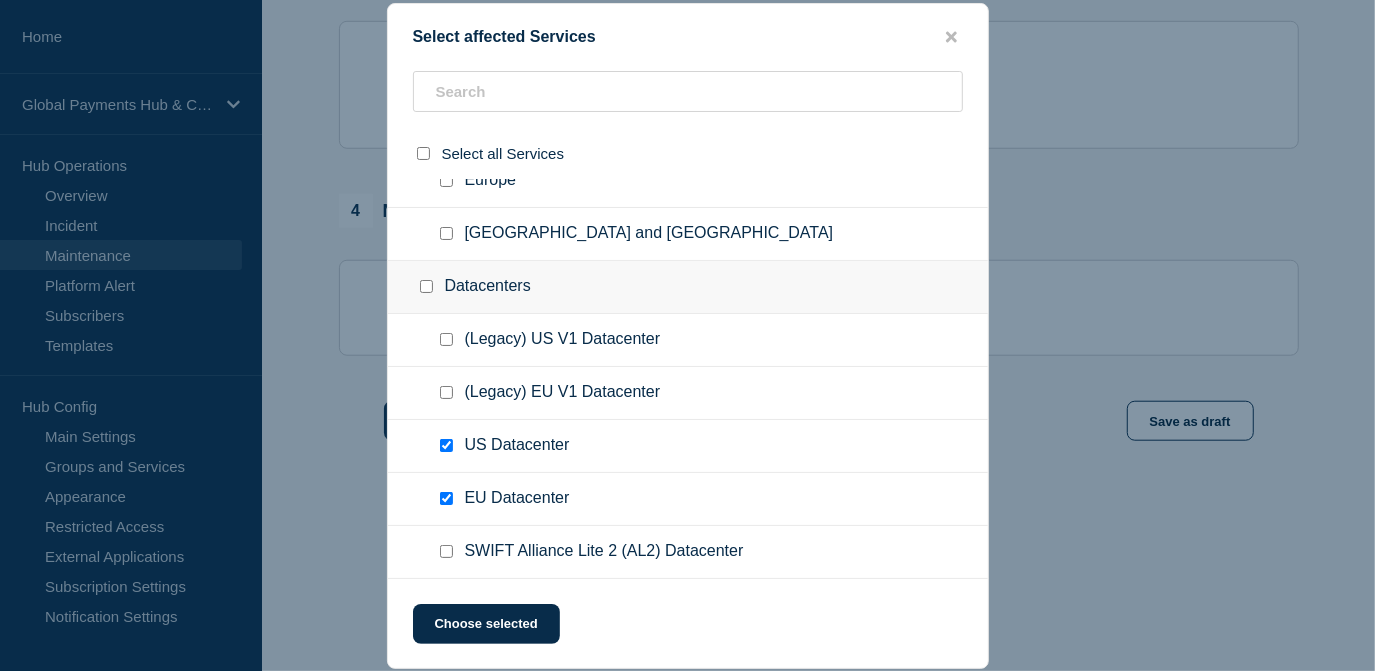 scroll, scrollTop: 1076, scrollLeft: 0, axis: vertical 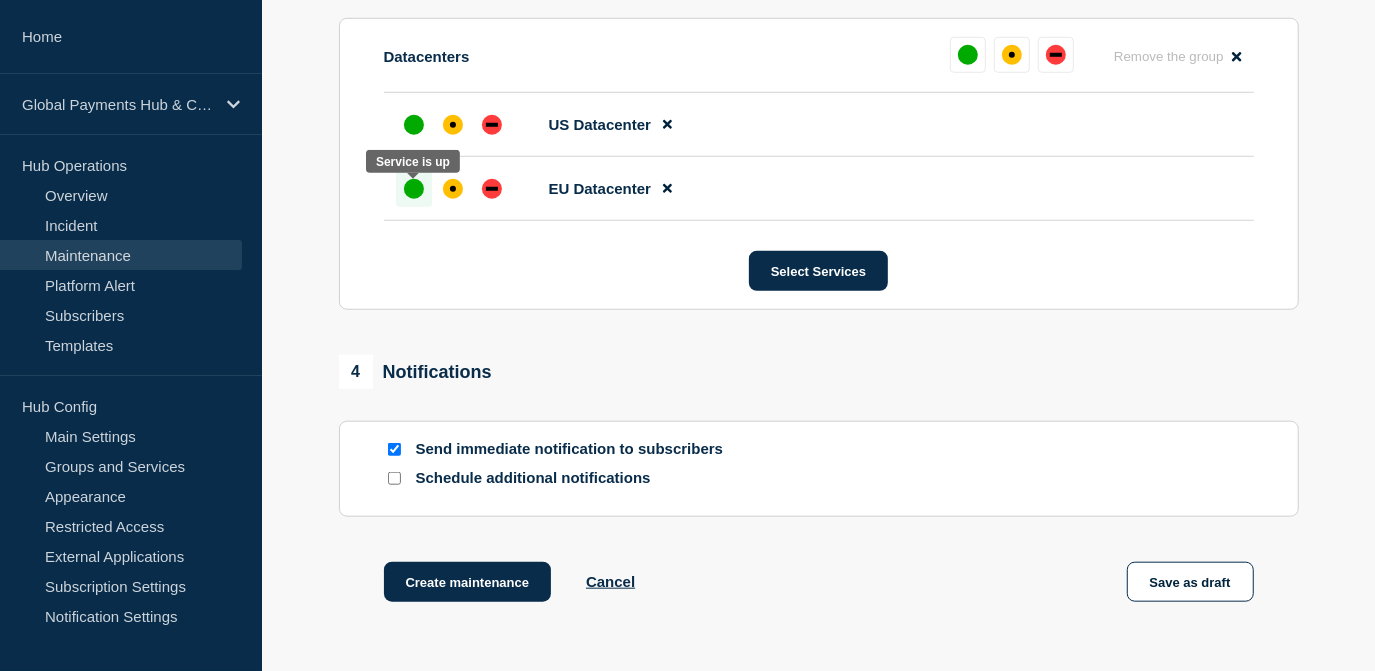 click at bounding box center (414, 189) 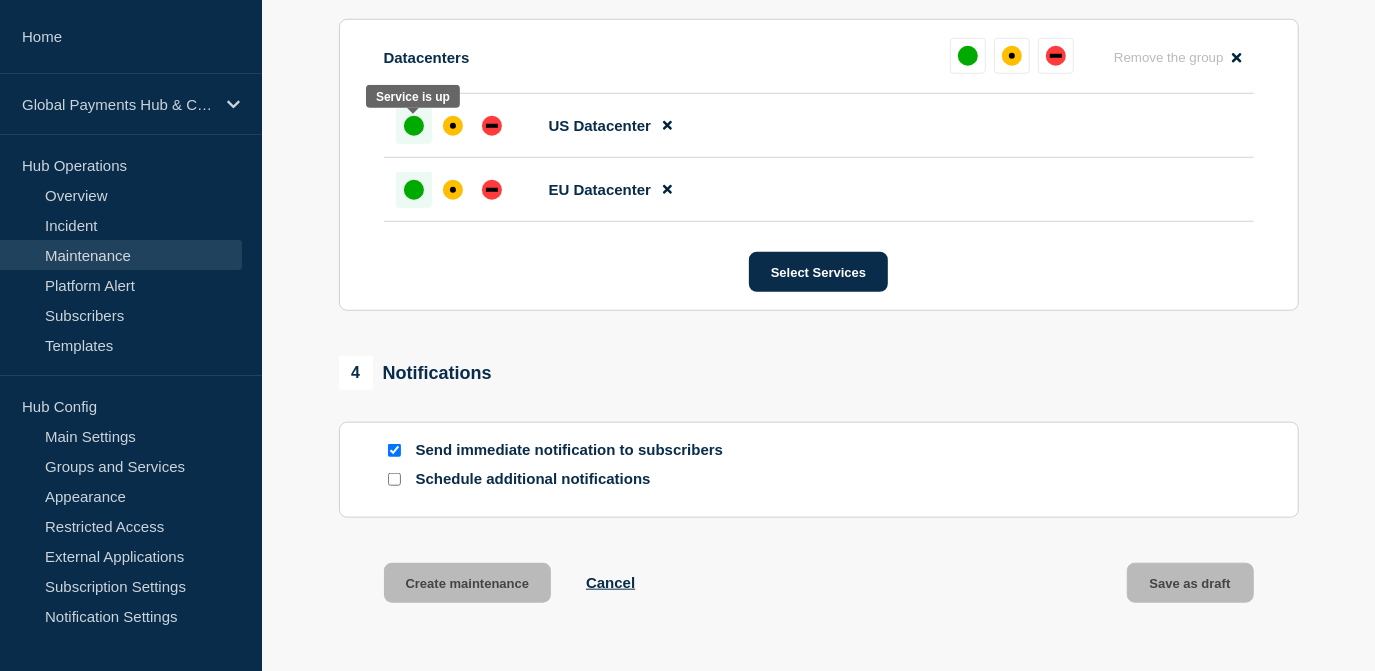 click at bounding box center (414, 126) 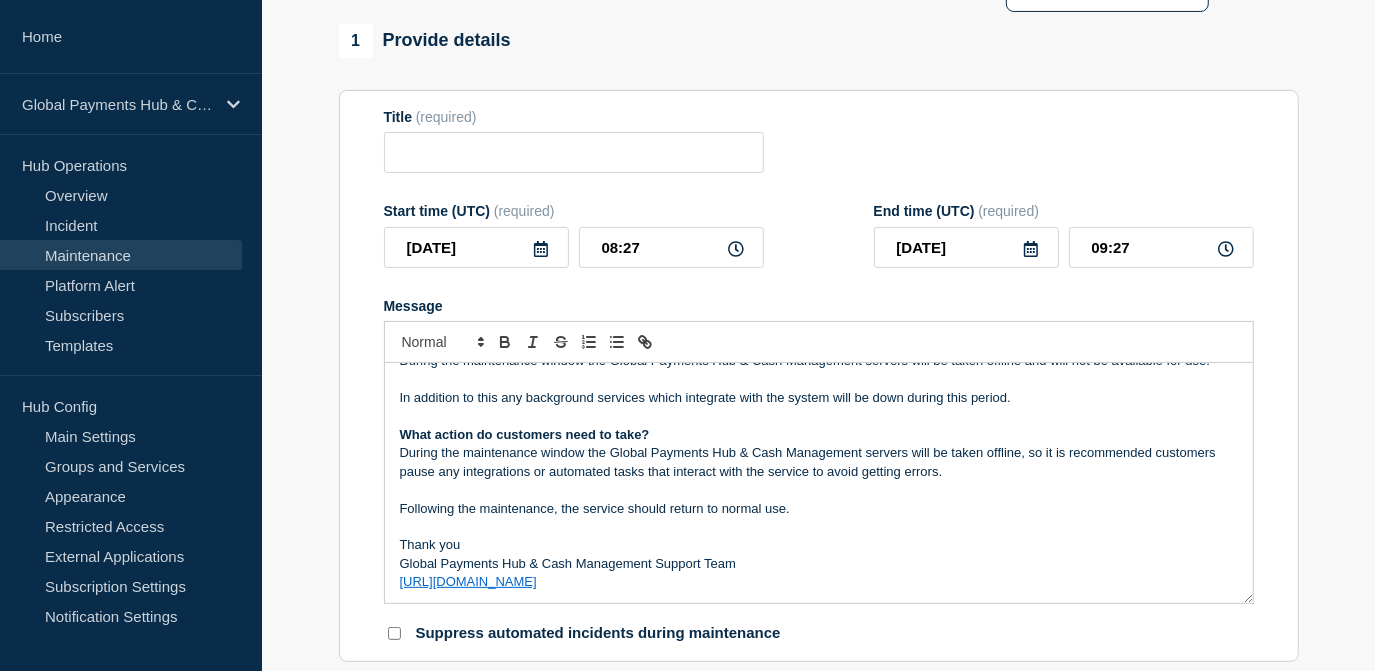 scroll, scrollTop: 0, scrollLeft: 0, axis: both 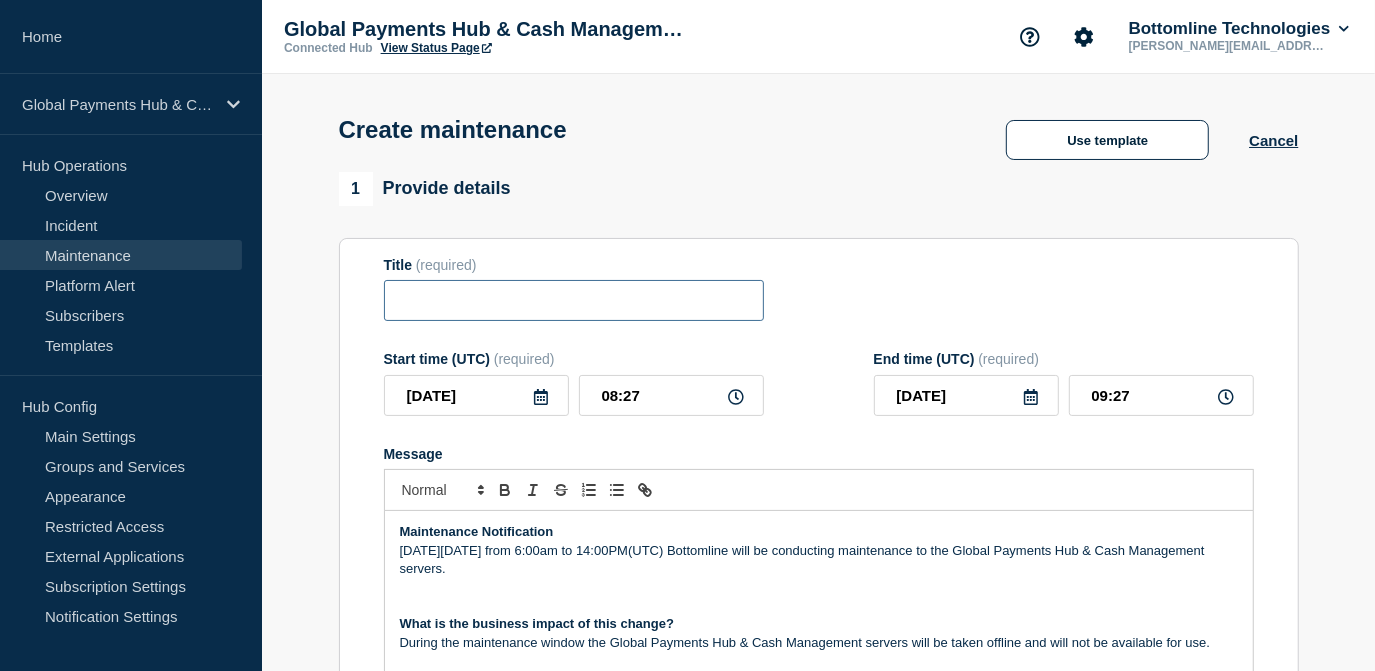 click at bounding box center [574, 300] 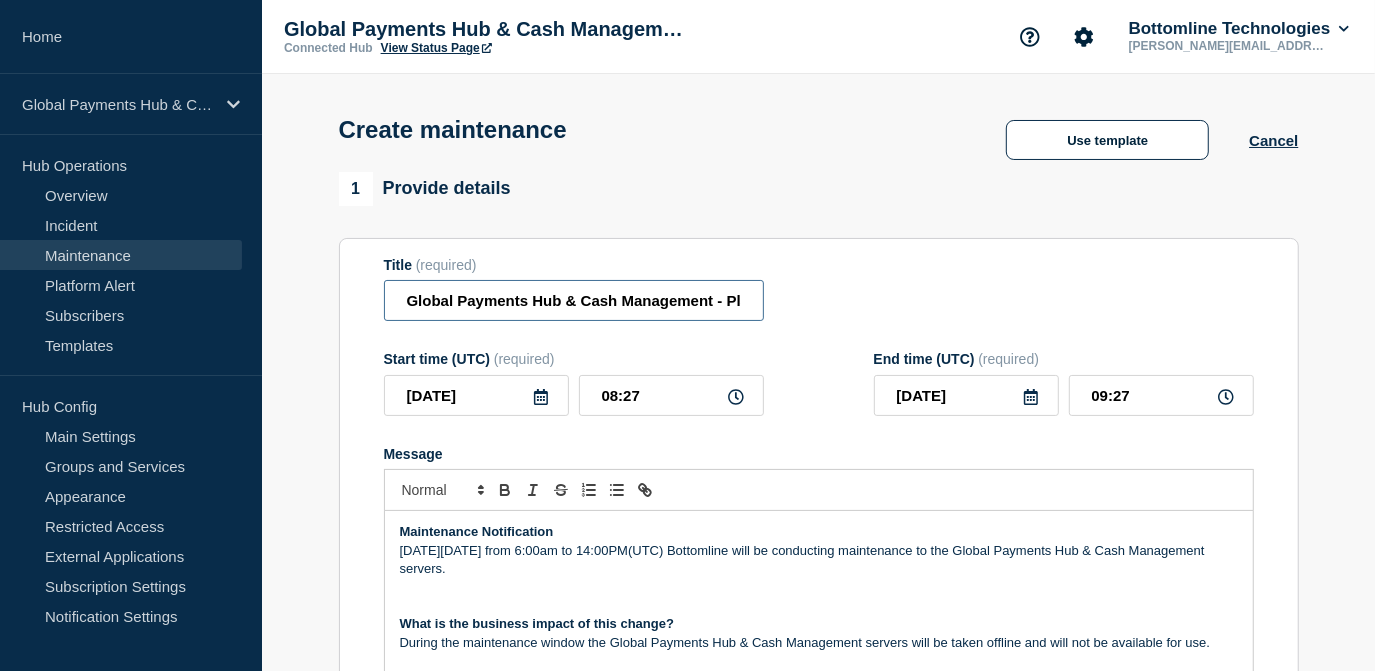 scroll, scrollTop: 0, scrollLeft: 252, axis: horizontal 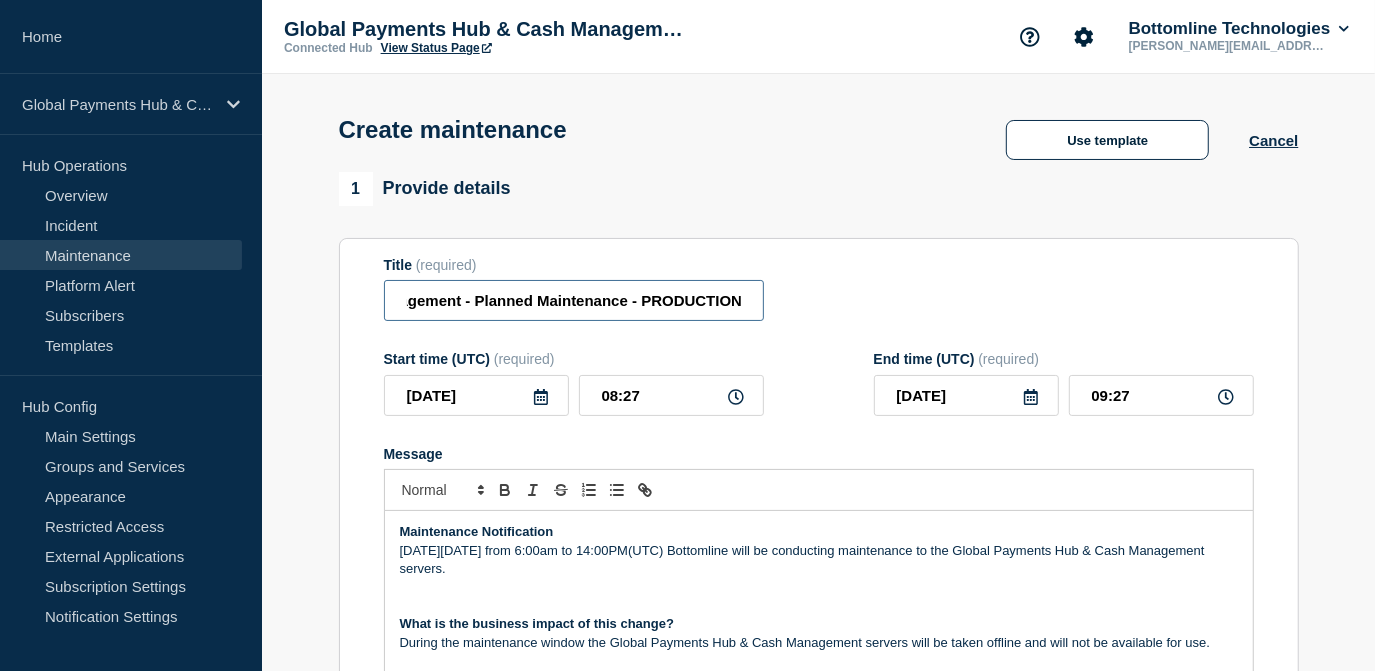 type on "Global Payments Hub & Cash Management - Planned Maintenance - PRODUCTION" 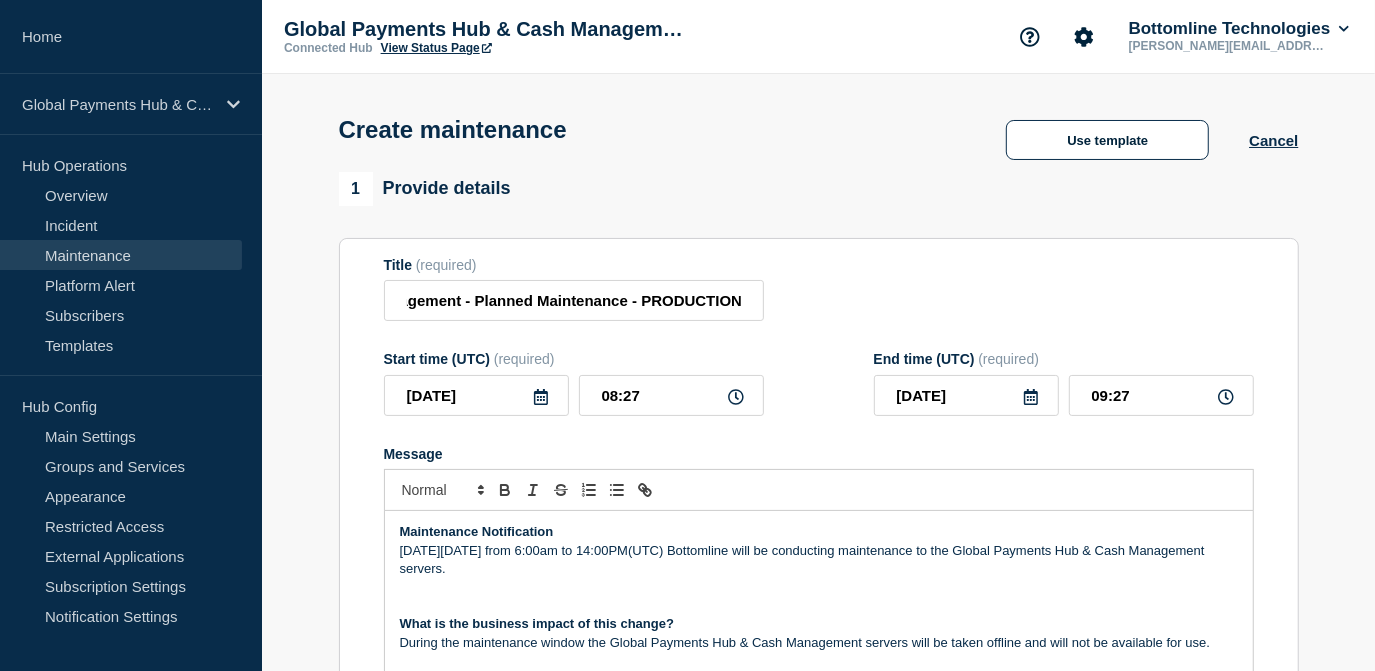 click 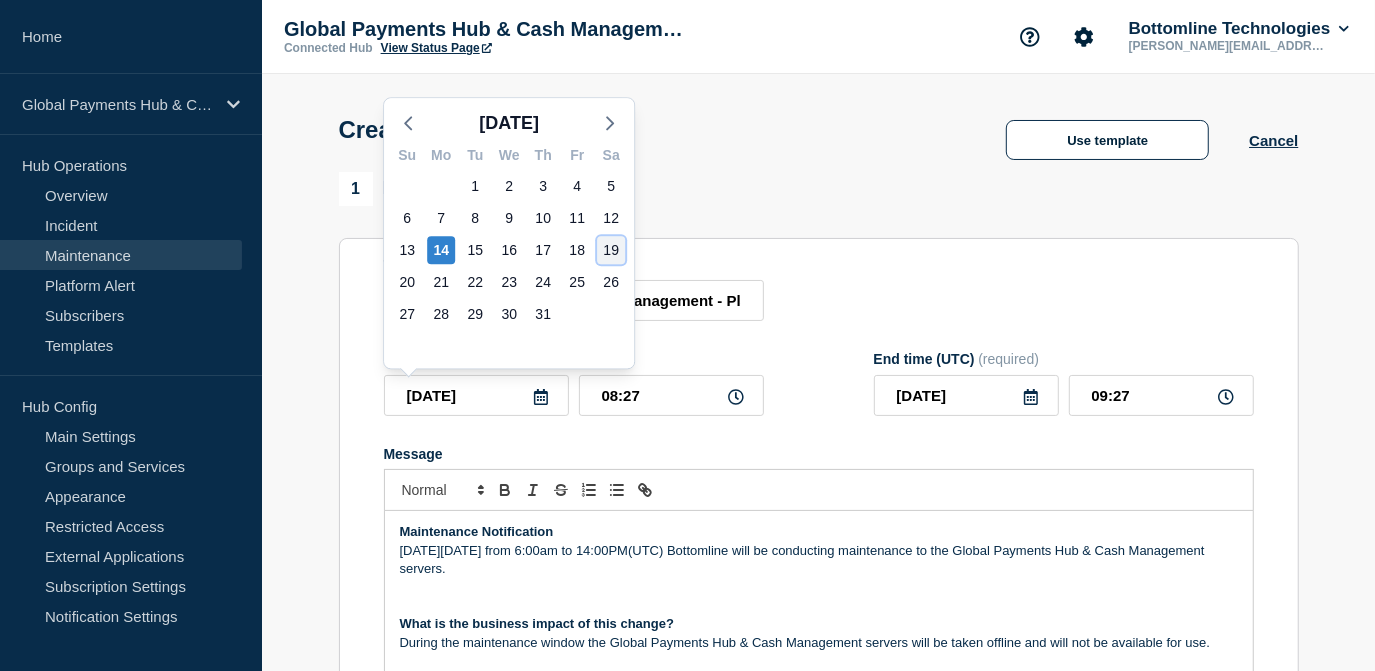 click on "19" 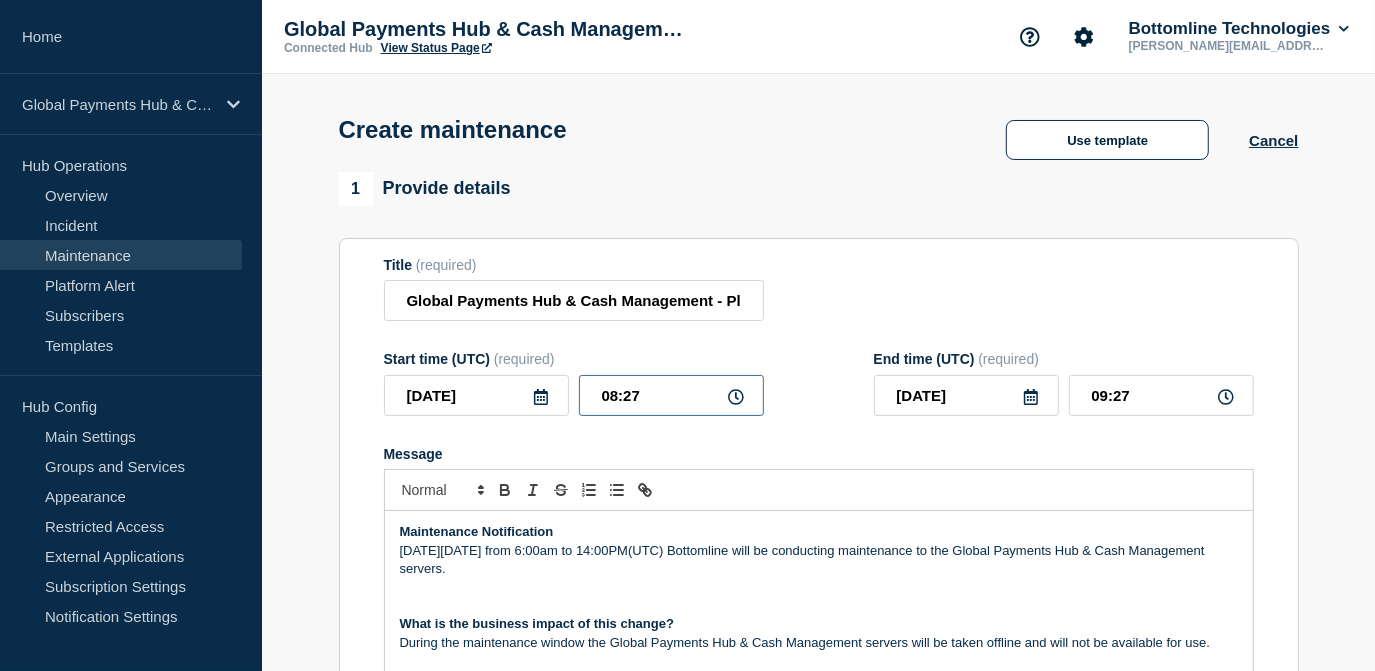 drag, startPoint x: 669, startPoint y: 404, endPoint x: 547, endPoint y: 398, distance: 122.14745 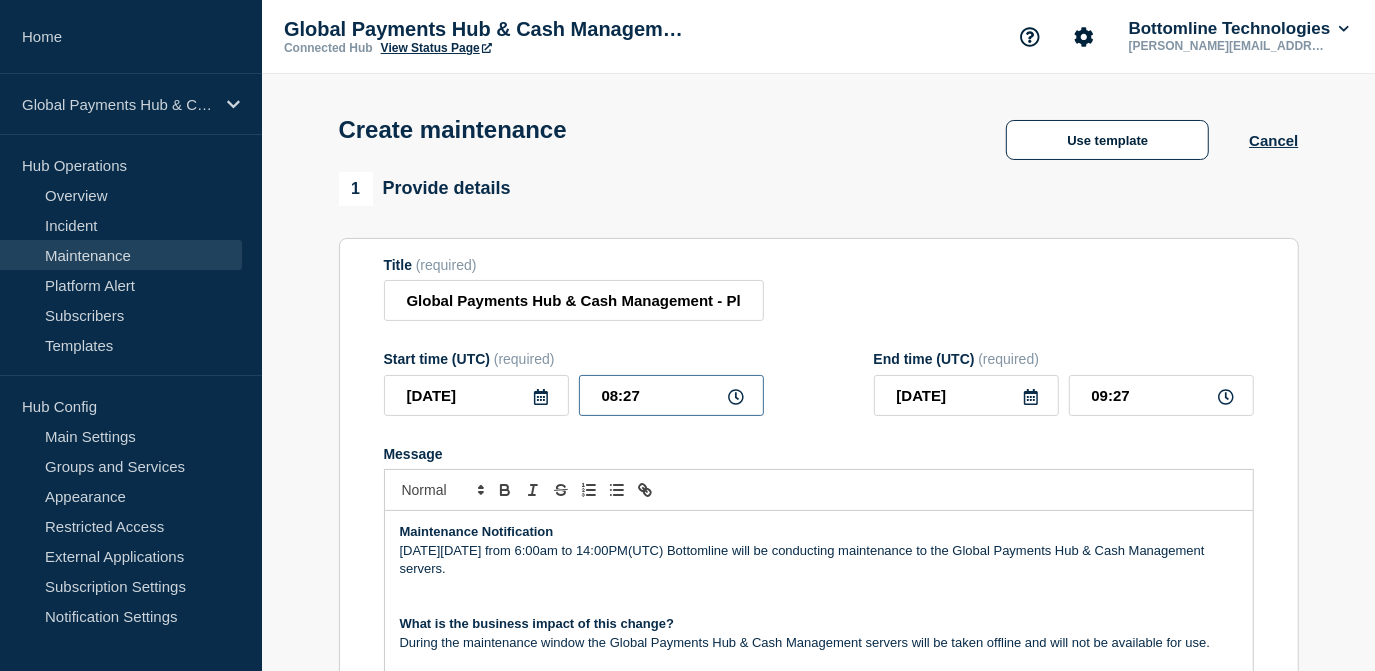 click on "2025-07-19 08:27" at bounding box center [574, 395] 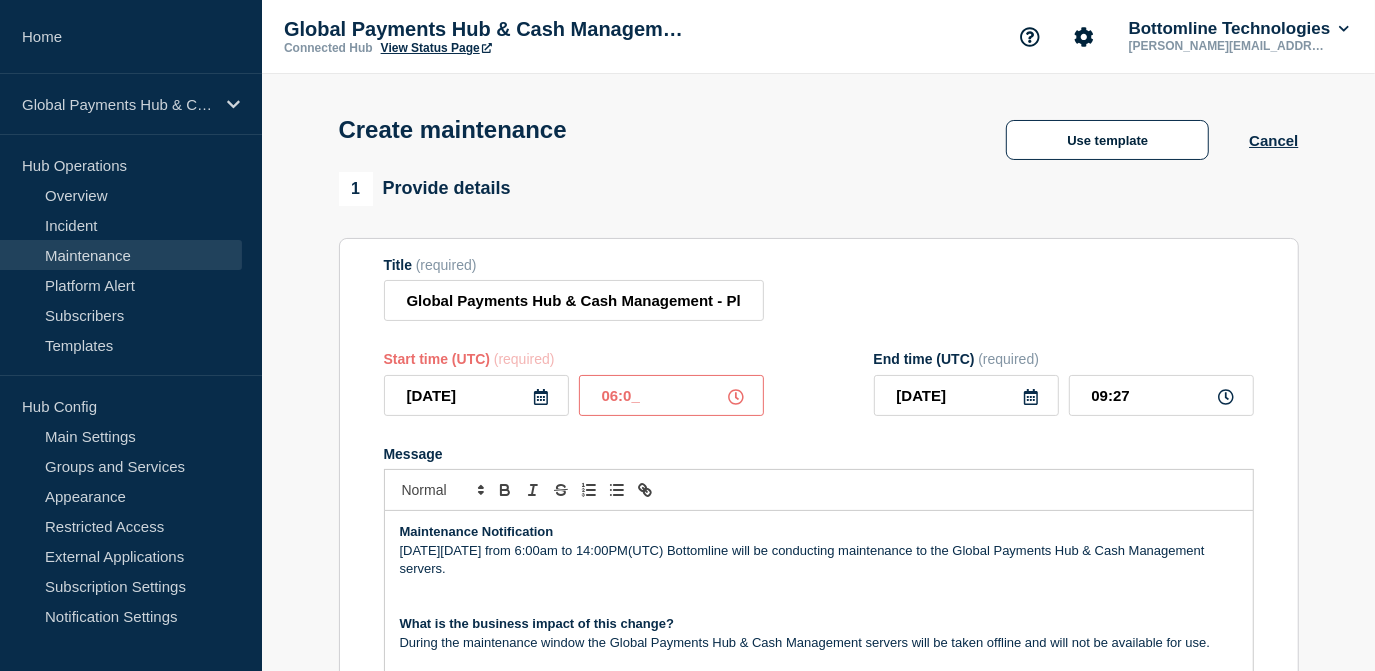 type on "06:00" 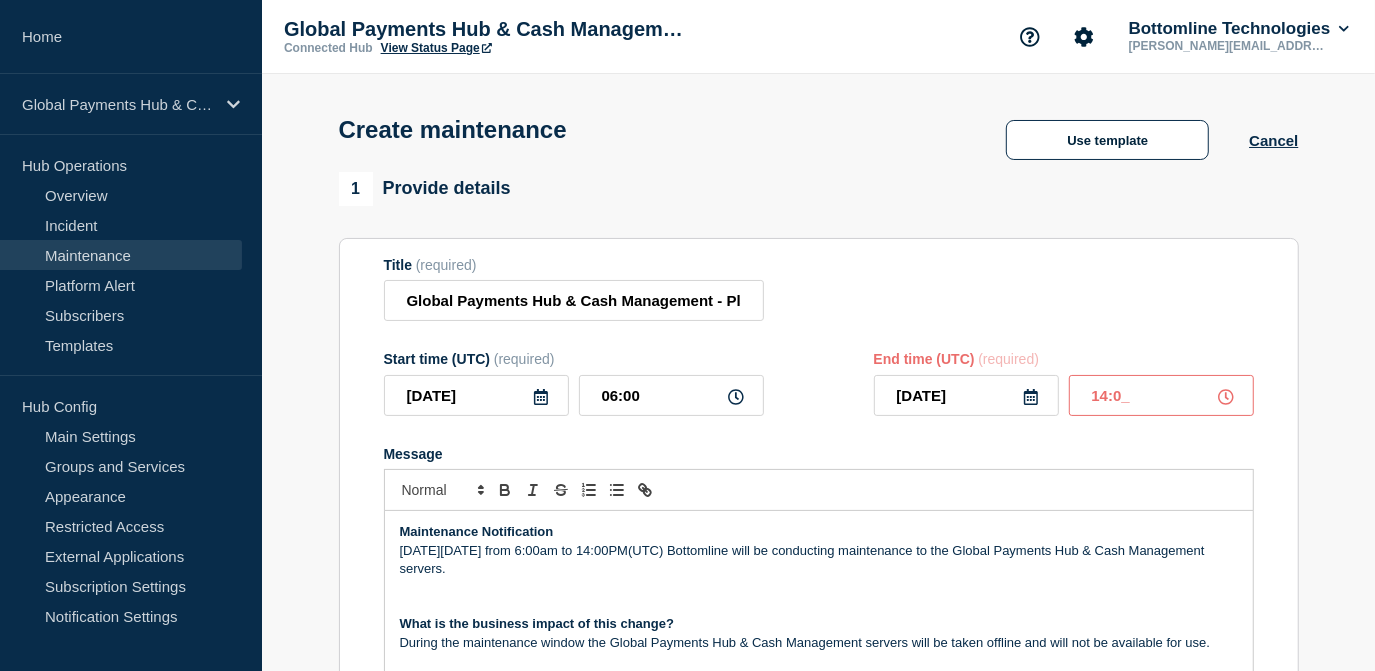 type on "14:00" 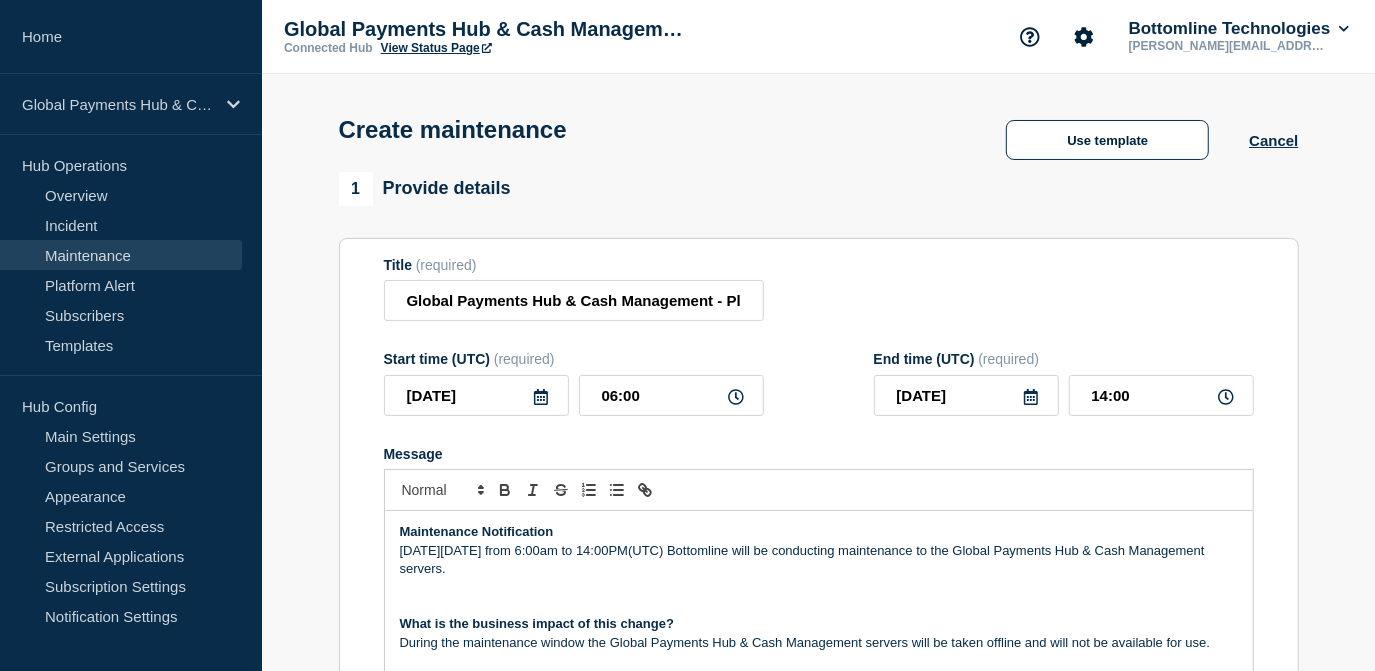 click on "Title  (required) Global Payments Hub & Cash Management - Planned Maintenance - PRODUCTION" at bounding box center (819, 289) 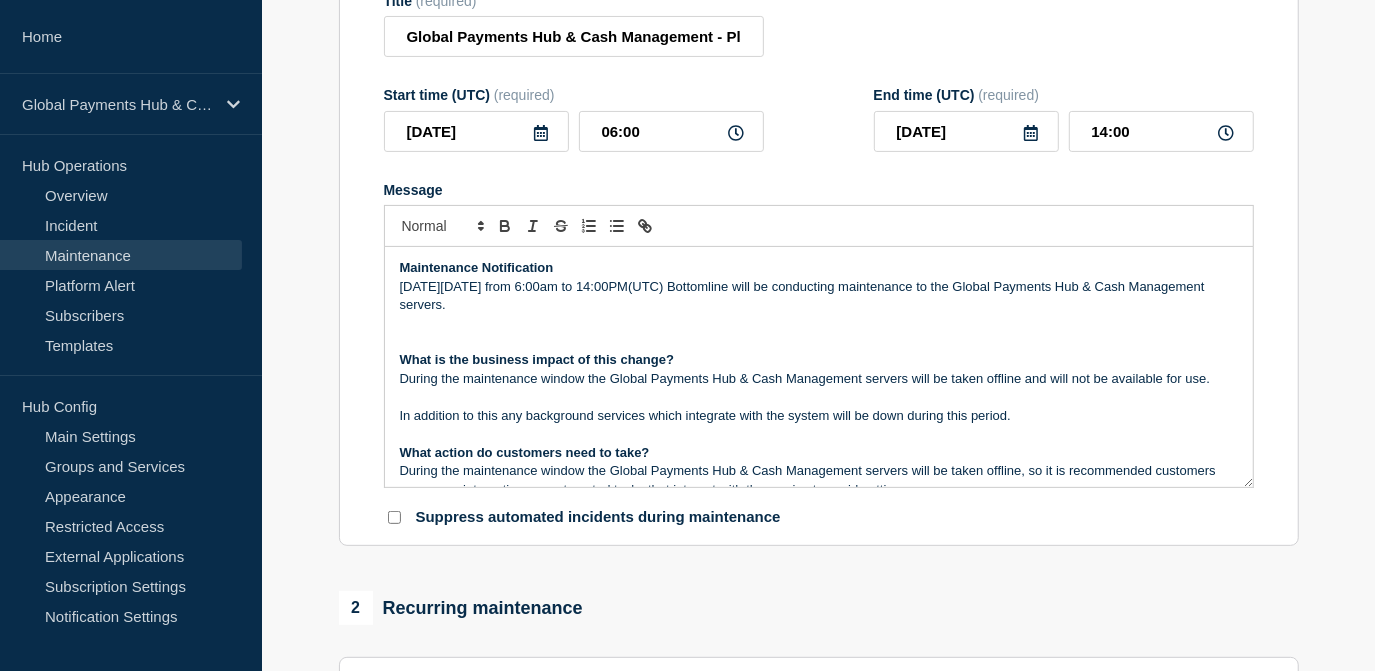 scroll, scrollTop: 272, scrollLeft: 0, axis: vertical 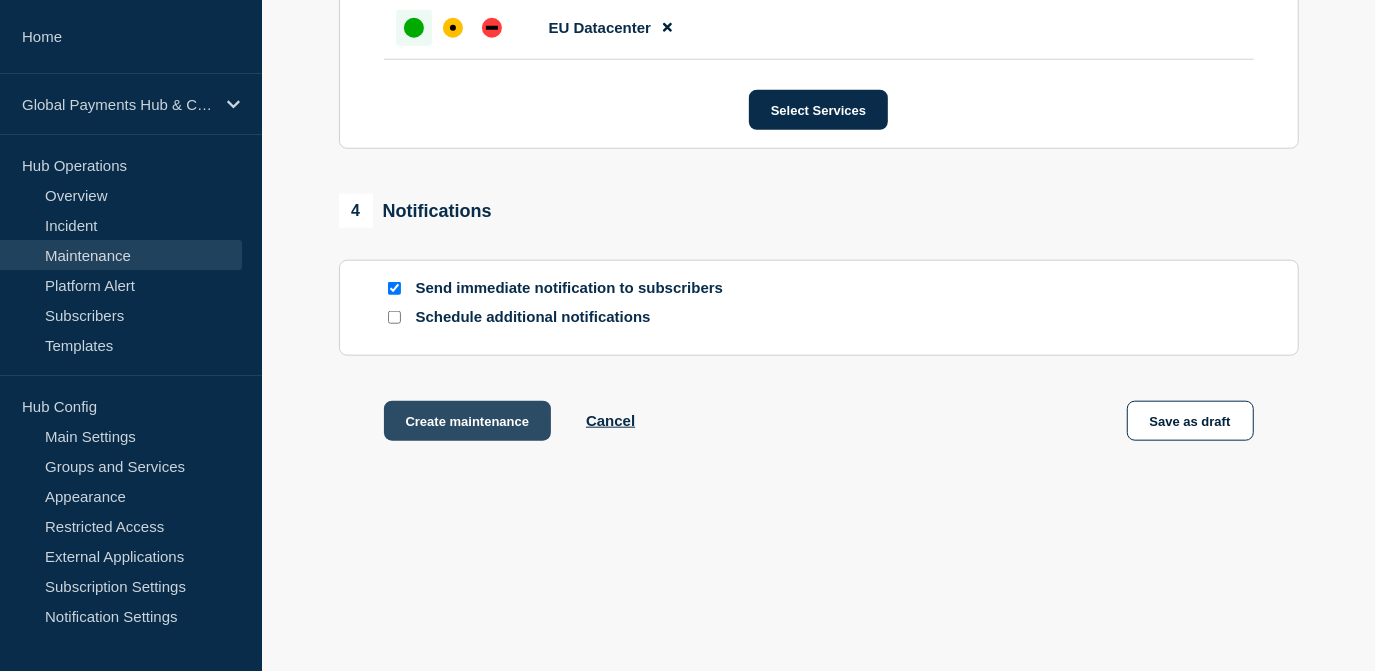 click on "Create maintenance" at bounding box center (468, 421) 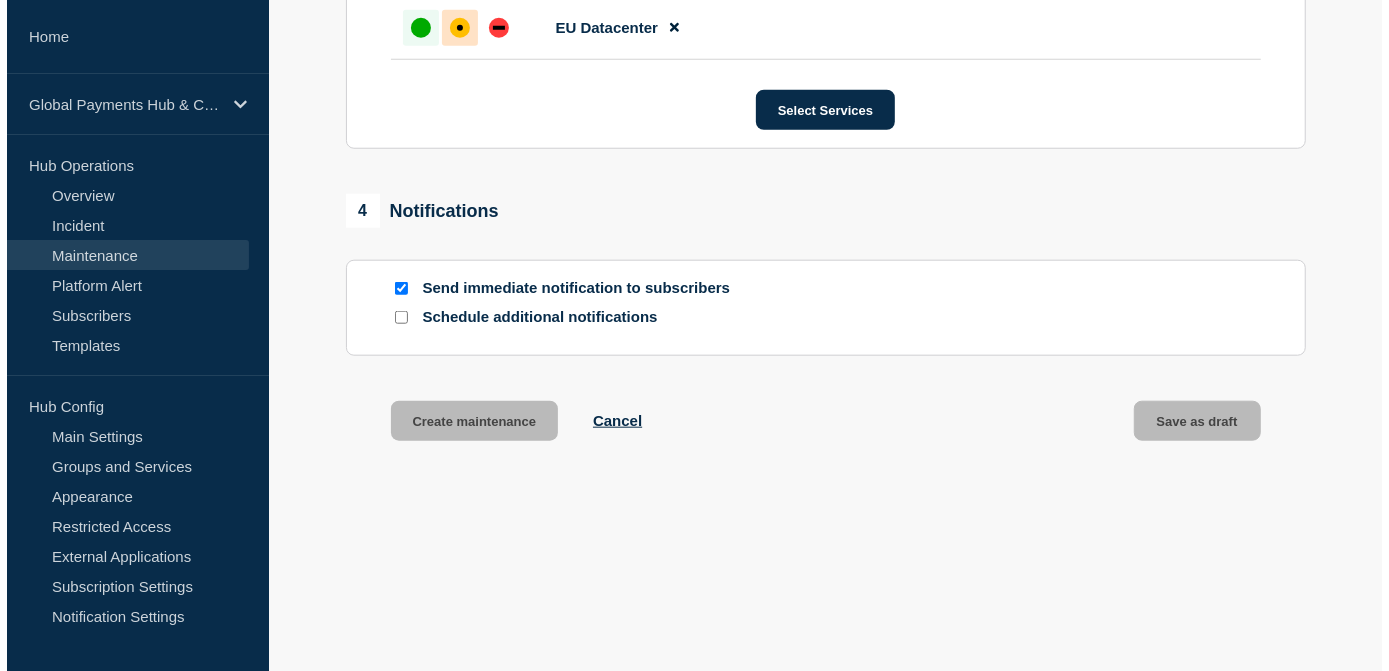 scroll, scrollTop: 0, scrollLeft: 0, axis: both 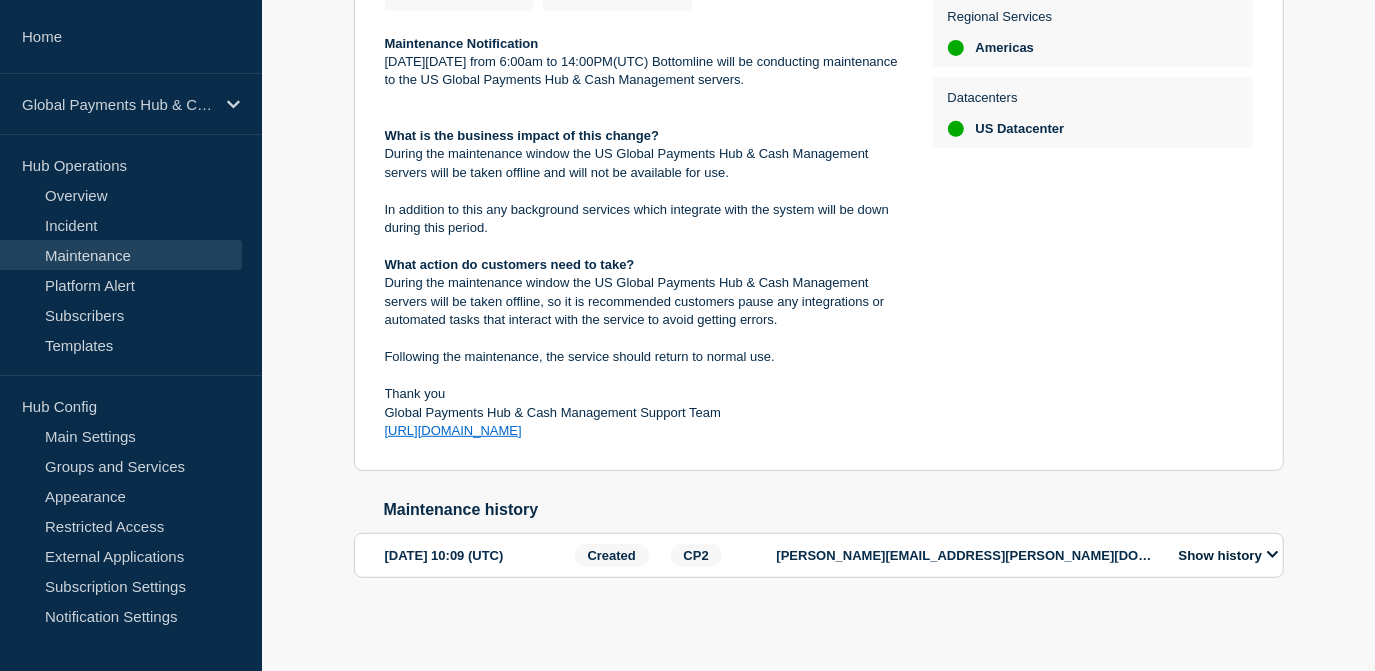 drag, startPoint x: 559, startPoint y: 392, endPoint x: 350, endPoint y: 43, distance: 406.7948 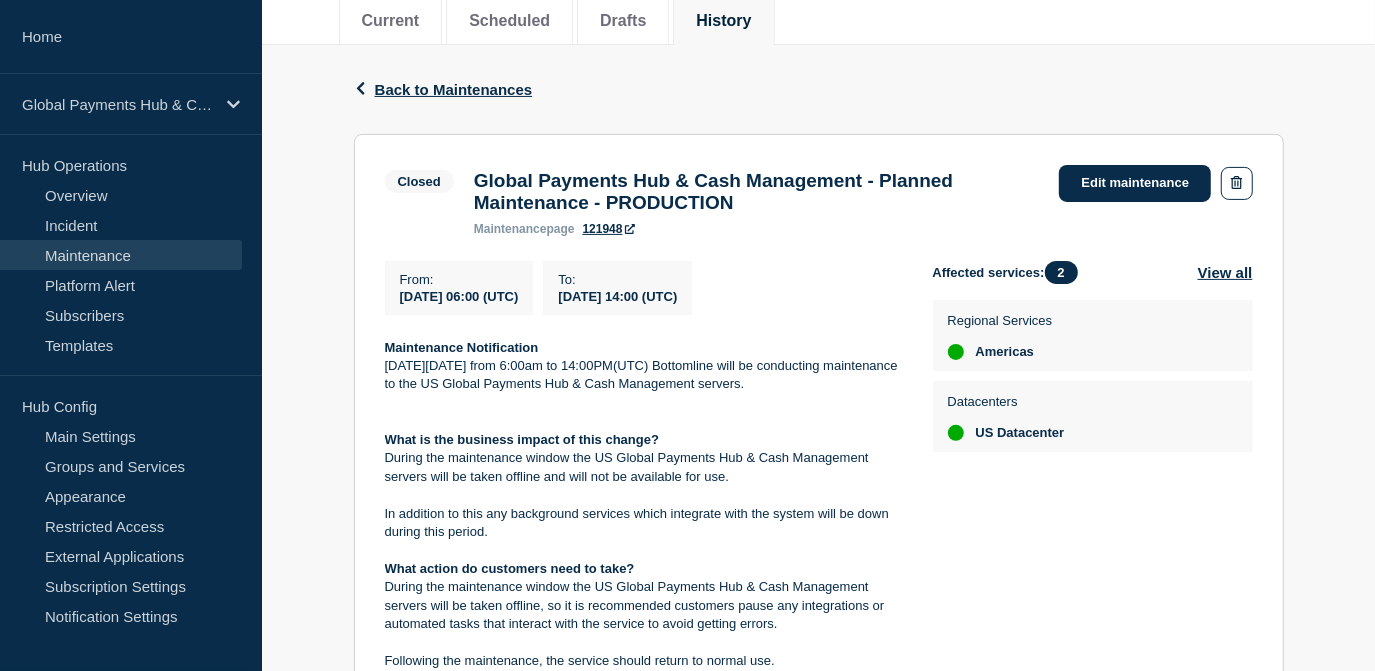scroll, scrollTop: 40, scrollLeft: 0, axis: vertical 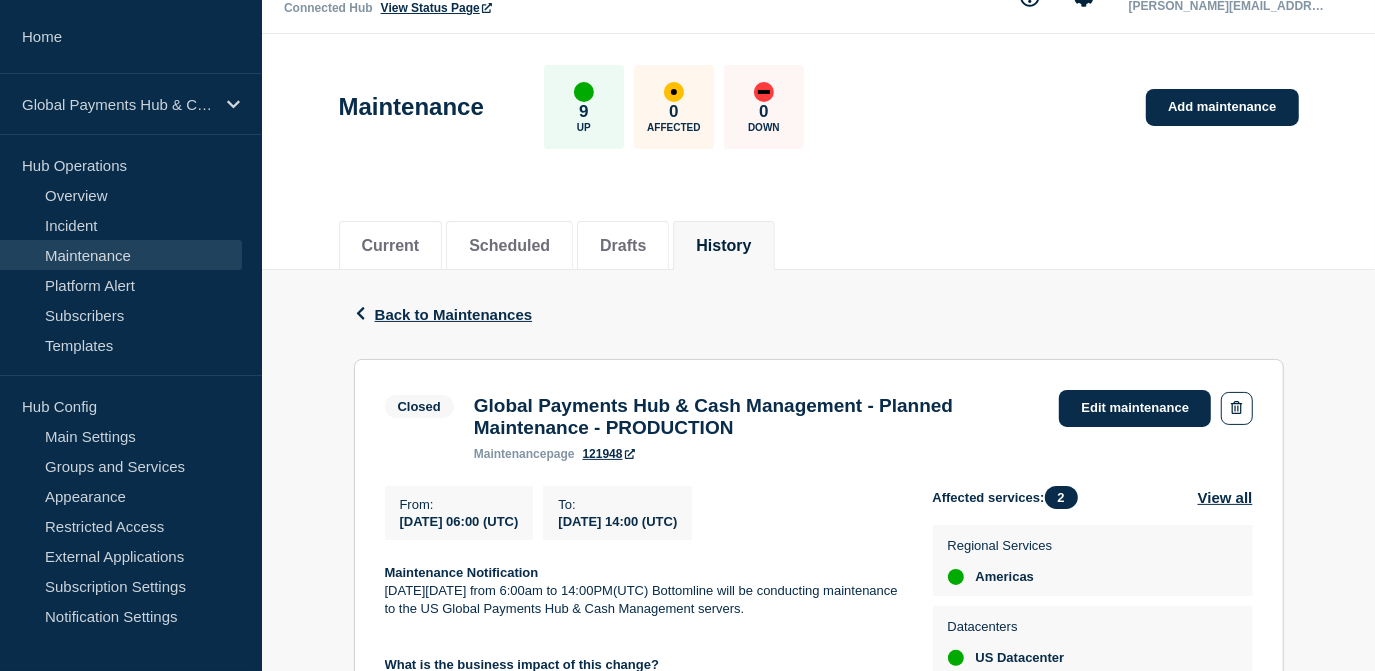 click on "Global Payments Hub & Cash Management - Planned Maintenance - PRODUCTION" at bounding box center [757, 417] 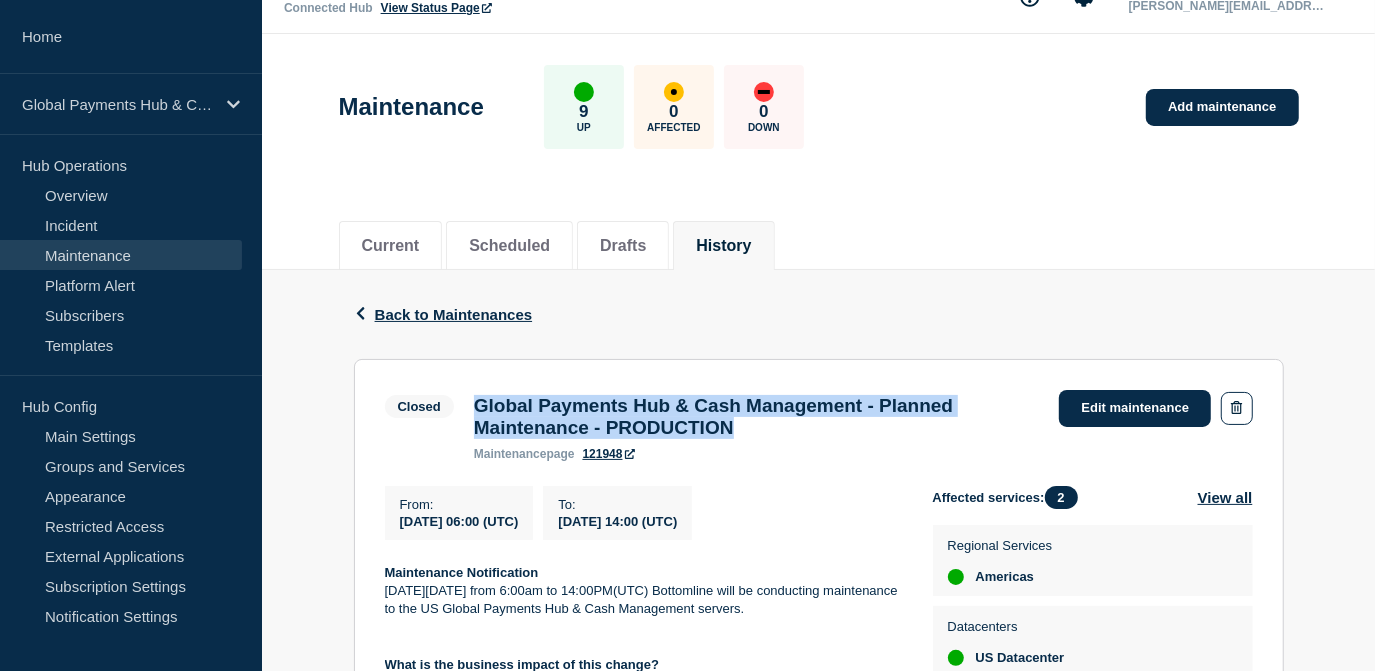drag, startPoint x: 784, startPoint y: 435, endPoint x: 480, endPoint y: 417, distance: 304.53244 